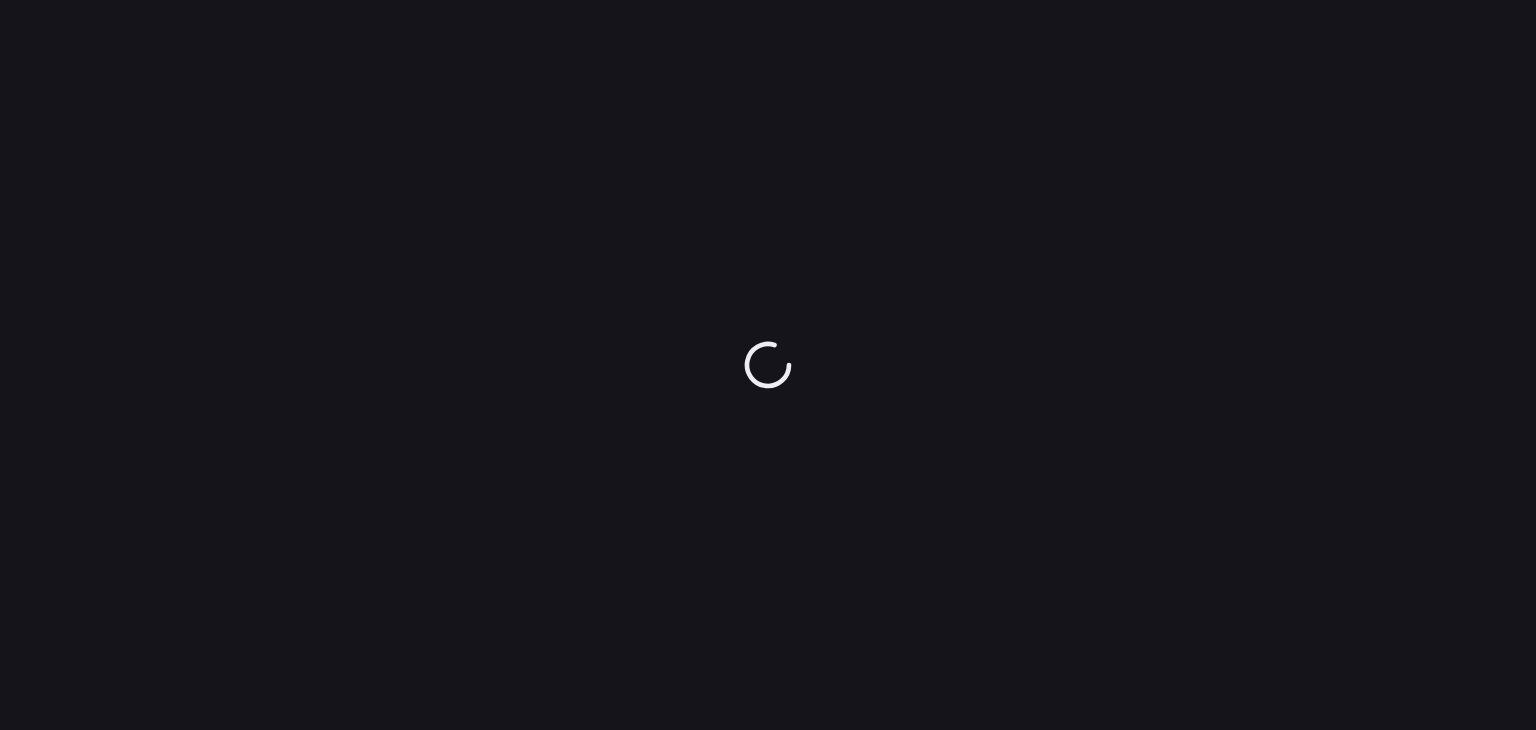 scroll, scrollTop: 0, scrollLeft: 0, axis: both 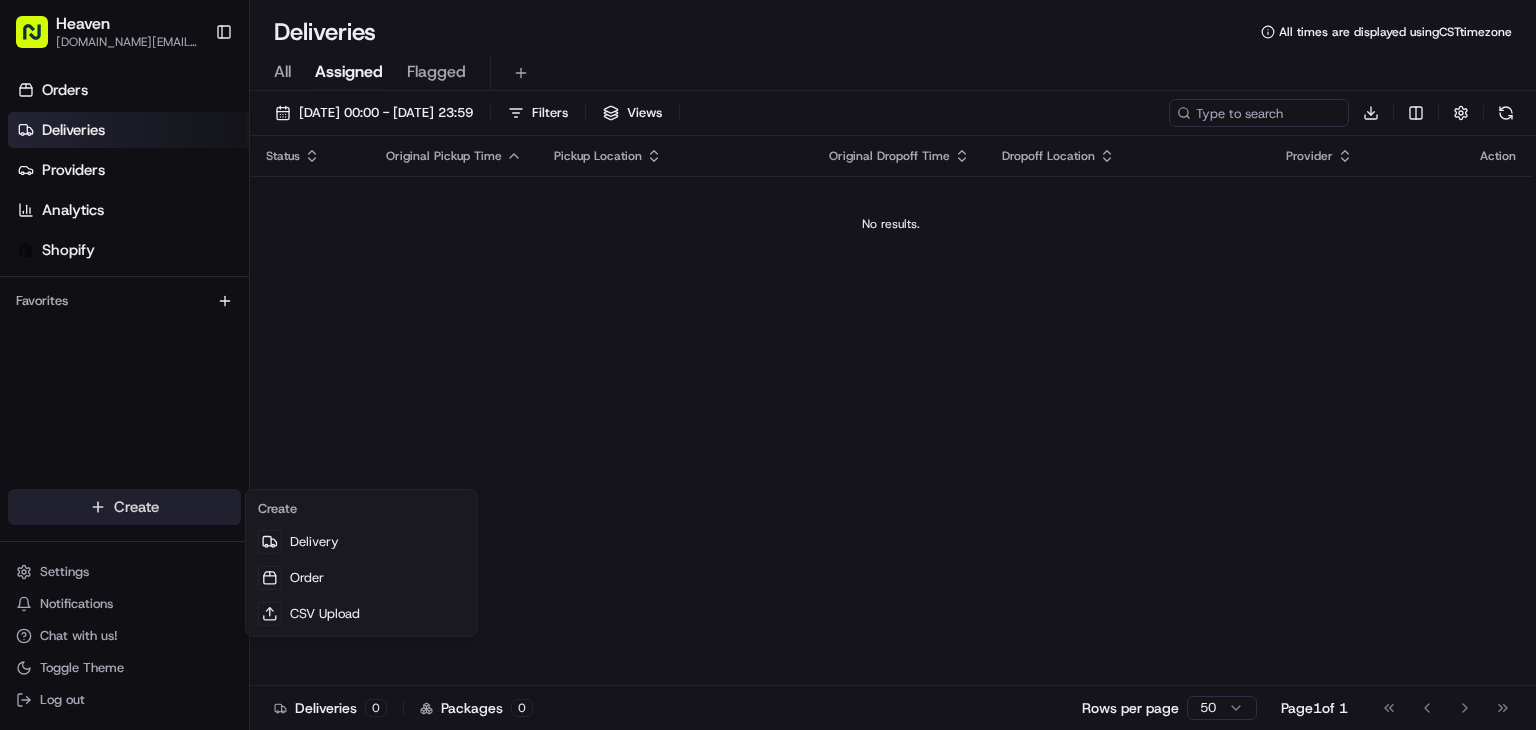 click on "Heaven [DOMAIN_NAME][EMAIL_ADDRESS][DOMAIN_NAME] Toggle Sidebar Orders Deliveries Providers Analytics Shopify Favorites Main Menu Members & Organization Organization Users Roles Preferences Customization Tracking Orchestration Automations Dispatch Strategy Locations Pickup Locations Dropoff Locations Billing Billing Refund Requests Integrations Notification Triggers Webhooks API Keys Request Logs Create Settings Notifications Chat with us! Toggle Theme Log out Deliveries All times are displayed using  CST  timezone All Assigned Flagged [DATE] 00:00 - [DATE] 23:59 Filters Views Download Status Original Pickup Time Pickup Location Original Dropoff Time Dropoff Location Provider Action No results. Deliveries 0 Packages 0 Rows per page 50 Page  1  of   1 Go to first page Go to previous page Go to next page Go to last page
Create Delivery Order CSV Upload" at bounding box center (768, 365) 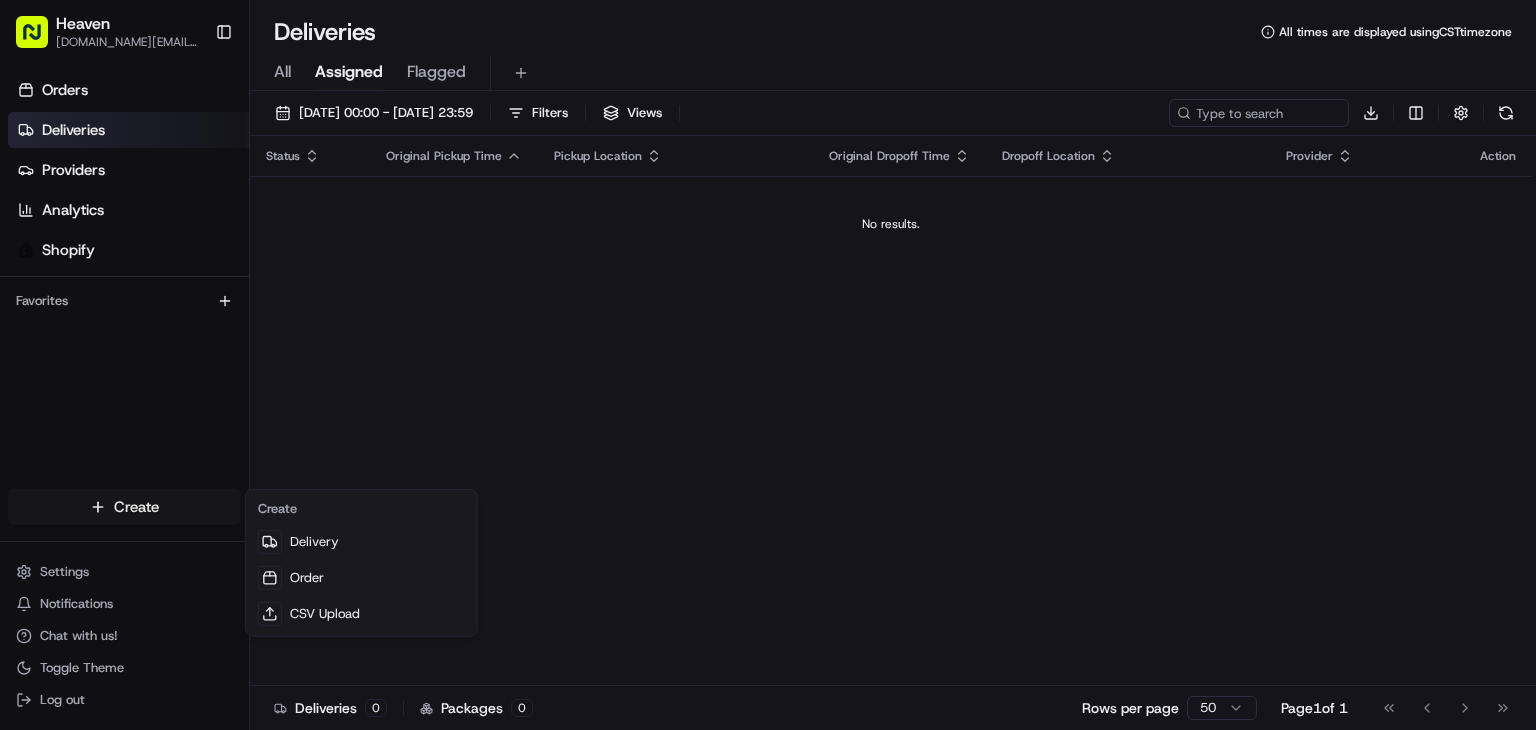 scroll, scrollTop: 0, scrollLeft: 0, axis: both 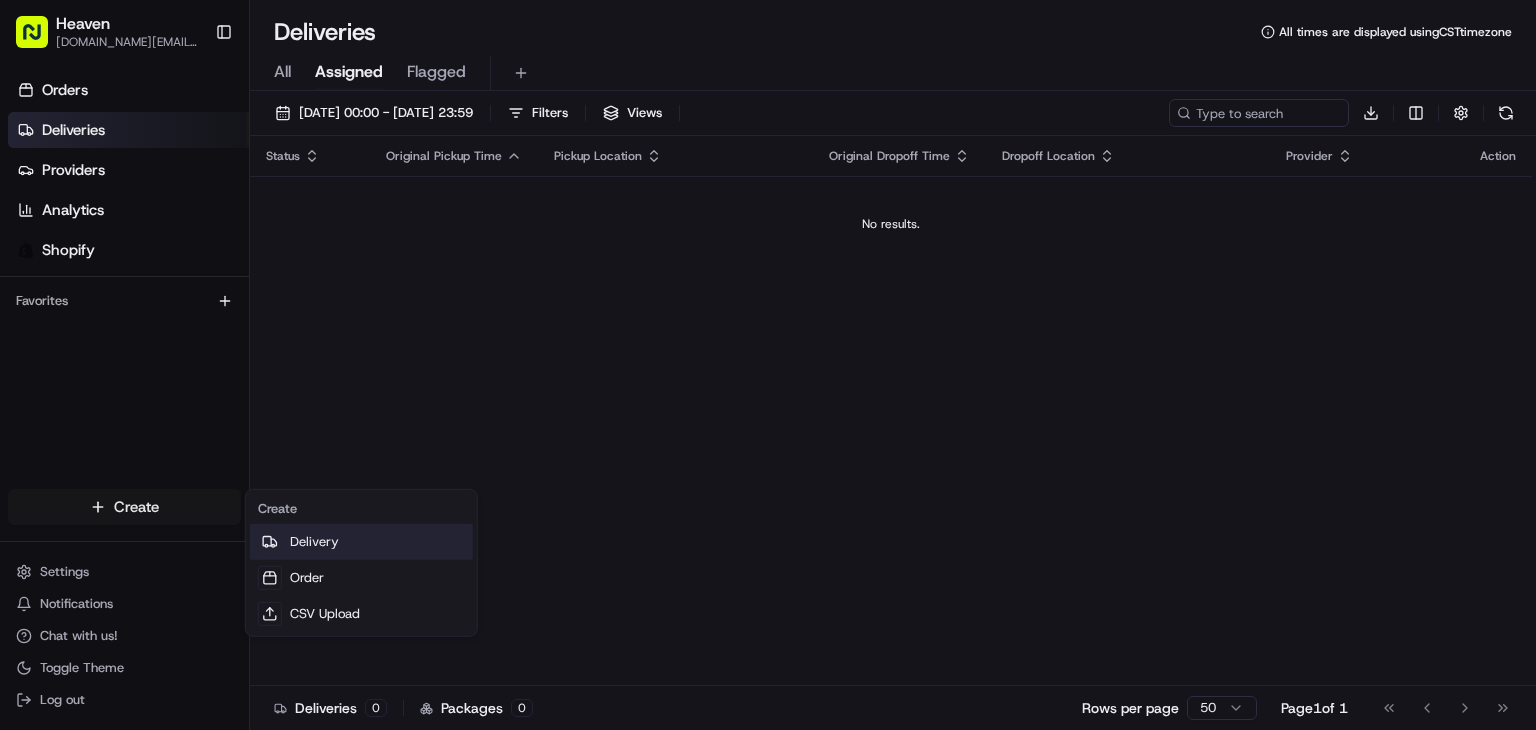 click on "Delivery" at bounding box center [361, 542] 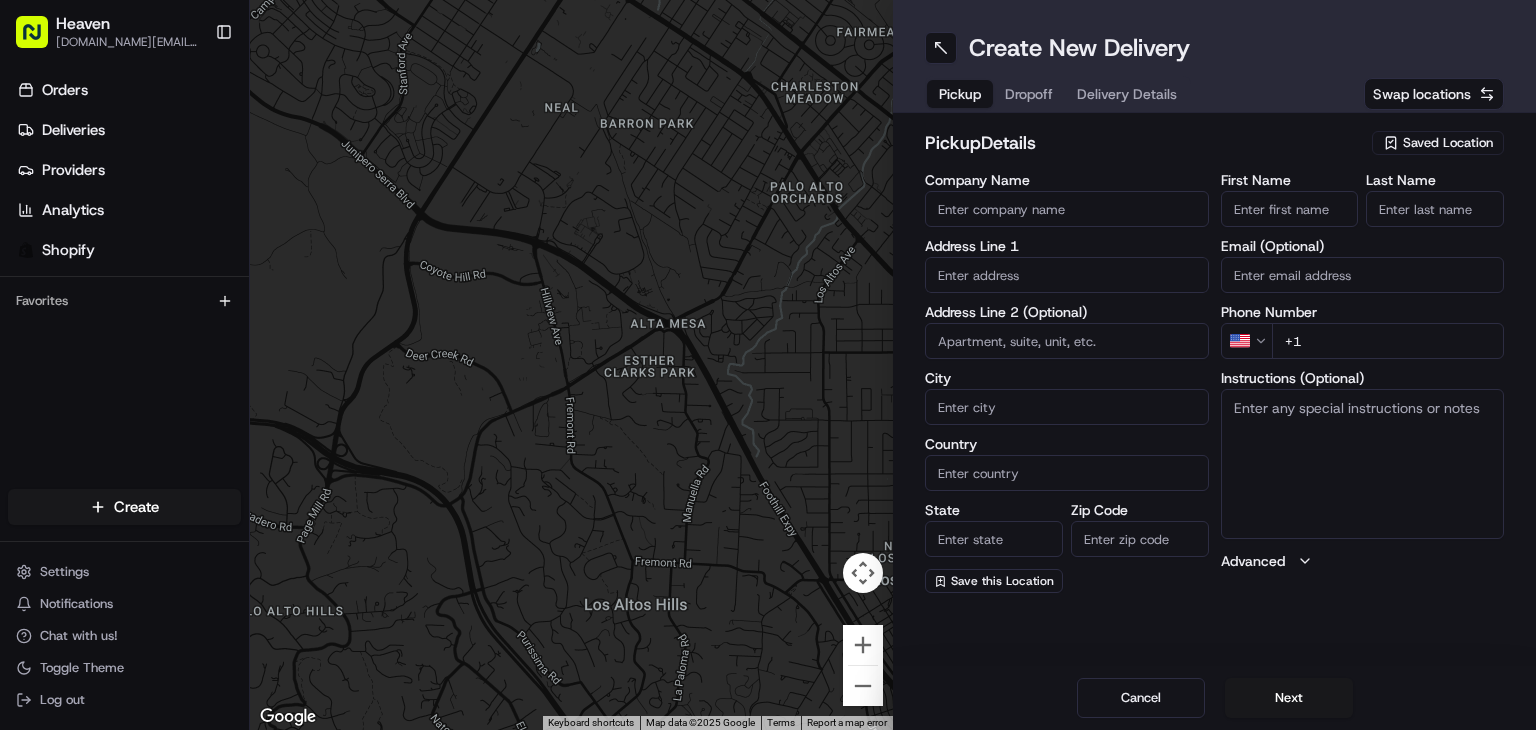 click on "Saved Location" at bounding box center [1448, 143] 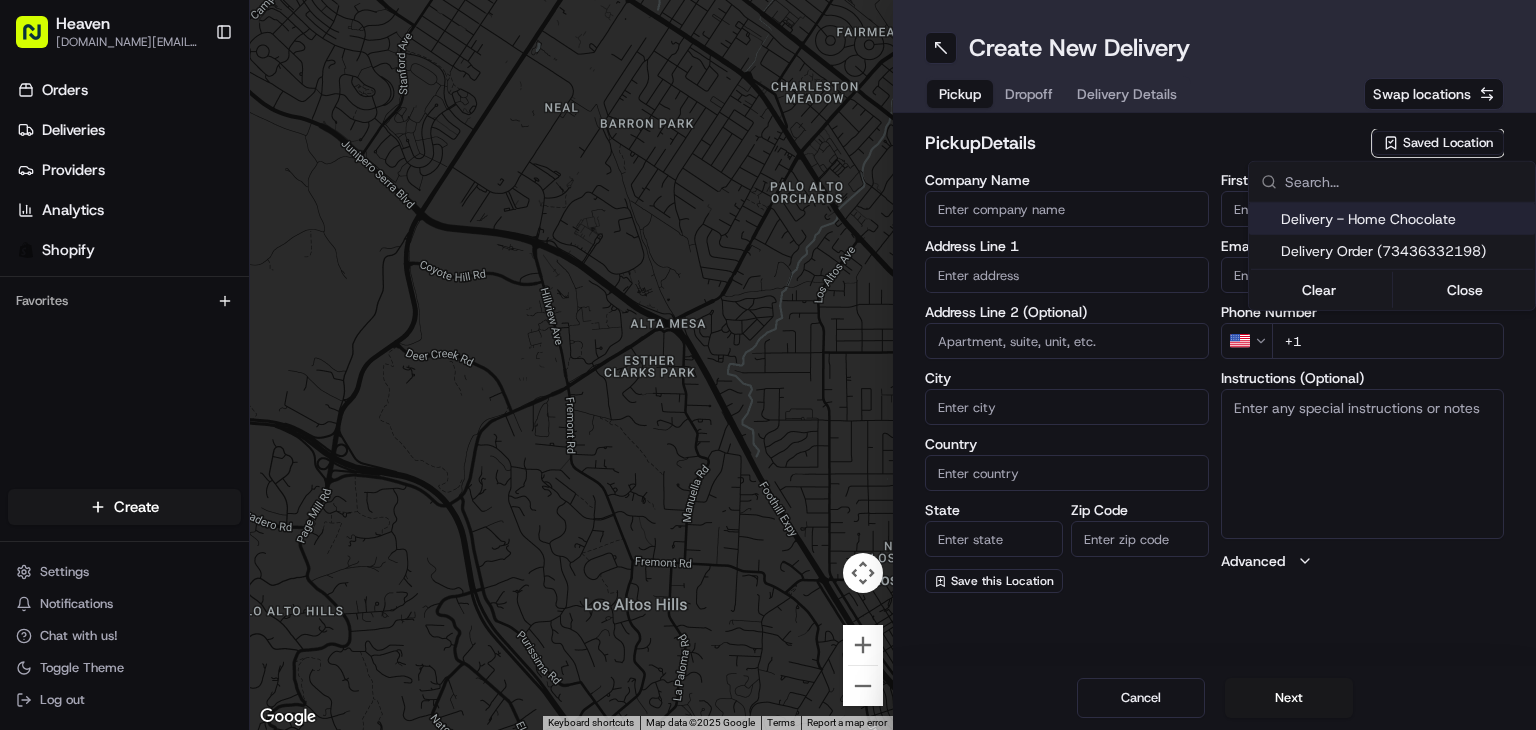 click on "Delivery - Home Chocolate" at bounding box center [1404, 219] 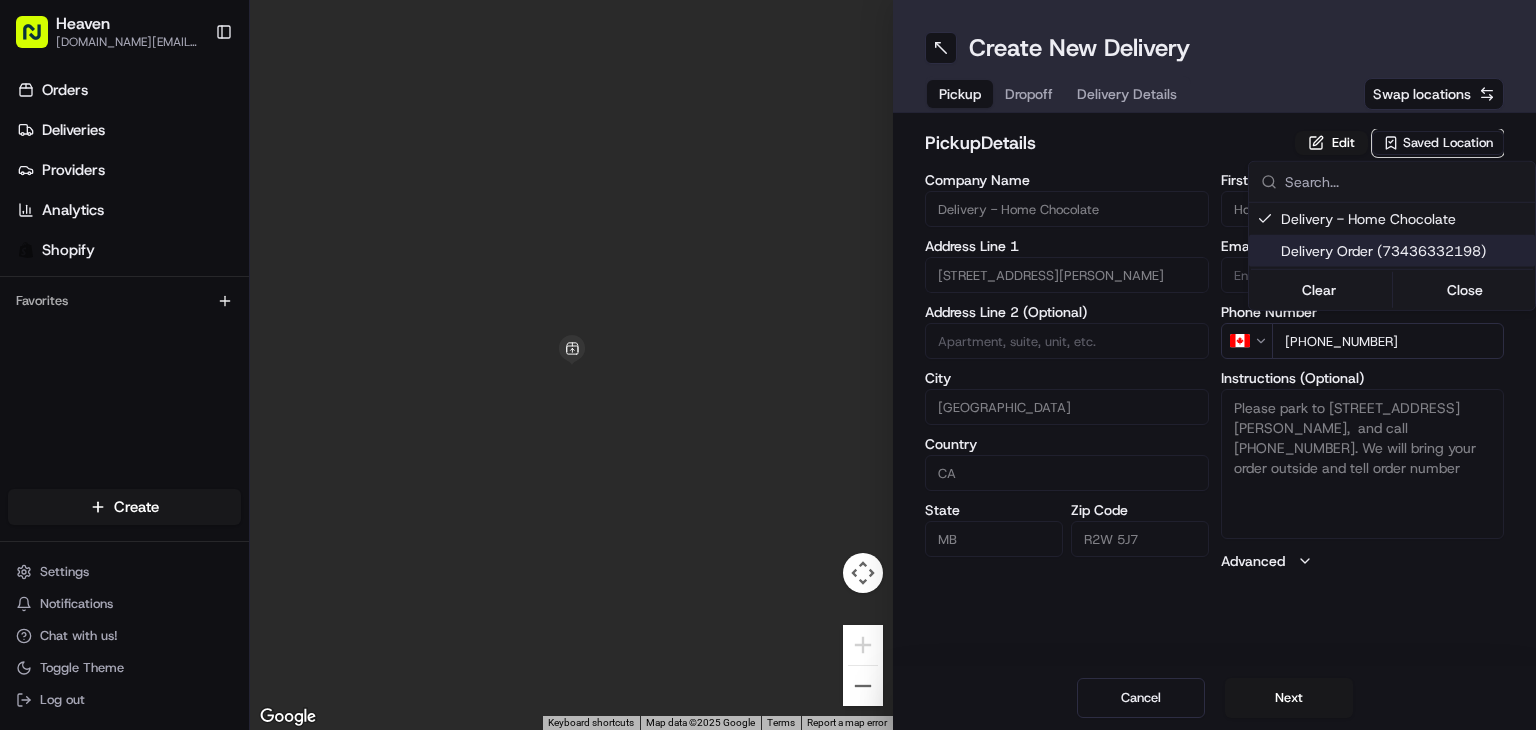 click on "Heaven [DOMAIN_NAME][EMAIL_ADDRESS][DOMAIN_NAME] Toggle Sidebar Orders Deliveries Providers Analytics Shopify Favorites Main Menu Members & Organization Organization Users Roles Preferences Customization Tracking Orchestration Automations Dispatch Strategy Locations Pickup Locations Dropoff Locations Billing Billing Refund Requests Integrations Notification Triggers Webhooks API Keys Request Logs Create Settings Notifications Chat with us! Toggle Theme Log out ← Move left → Move right ↑ Move up ↓ Move down + Zoom in - Zoom out Home Jump left by 75% End Jump right by 75% Page Up Jump up by 75% Page Down Jump down by 75% To navigate, press the arrow keys. Keyboard shortcuts Map Data Map data ©2025 Google Map data ©2025 Google 1 m  Click to toggle between metric and imperial units Terms Report a map error Create New Delivery Pickup Dropoff Delivery Details Swap locations pickup  Details  Edit Saved Location Company Name Delivery - Home Chocolate Address Line 1 [STREET_ADDRESS][PERSON_NAME]" at bounding box center (768, 365) 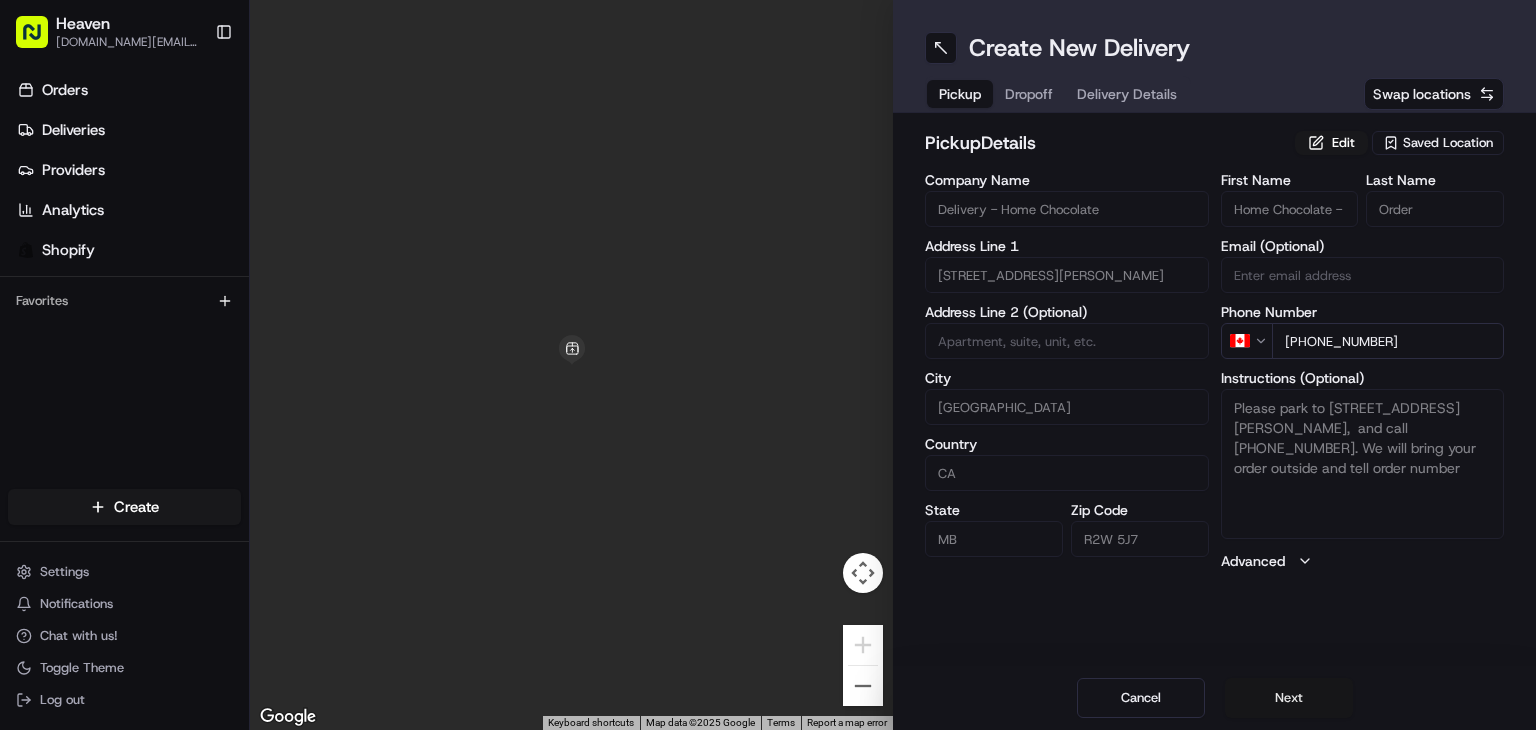 click on "Next" at bounding box center (1289, 698) 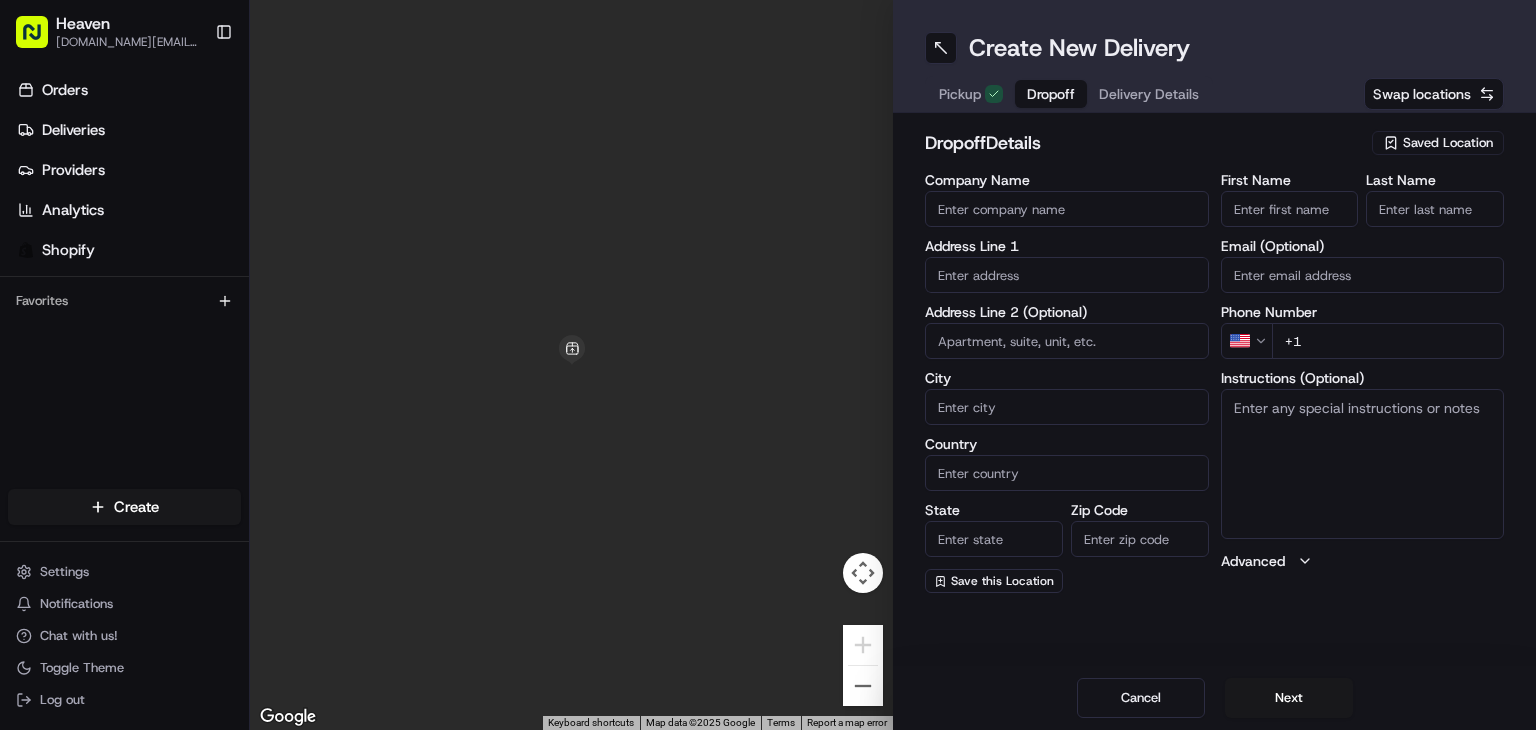 click on "First Name" at bounding box center (1290, 209) 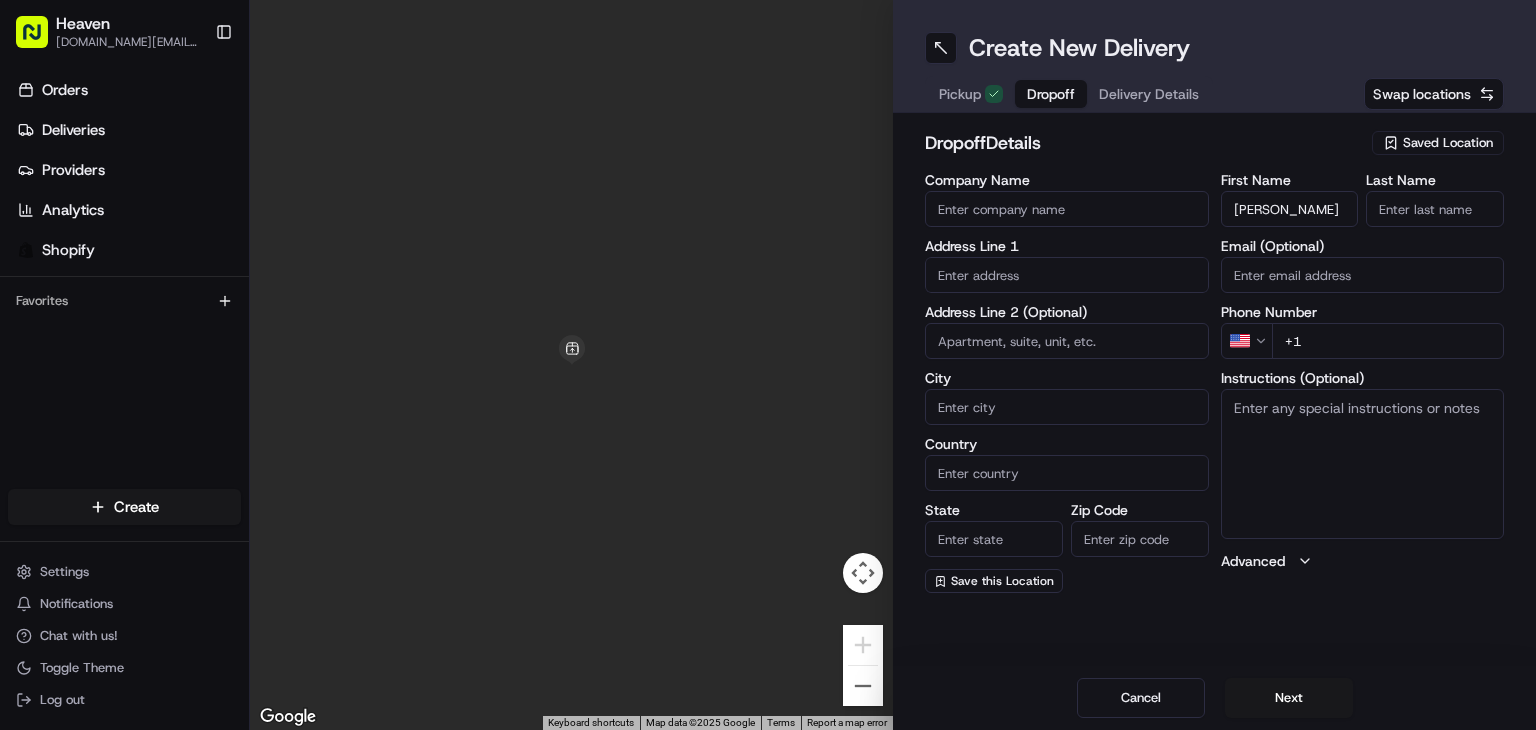type on "[PERSON_NAME]" 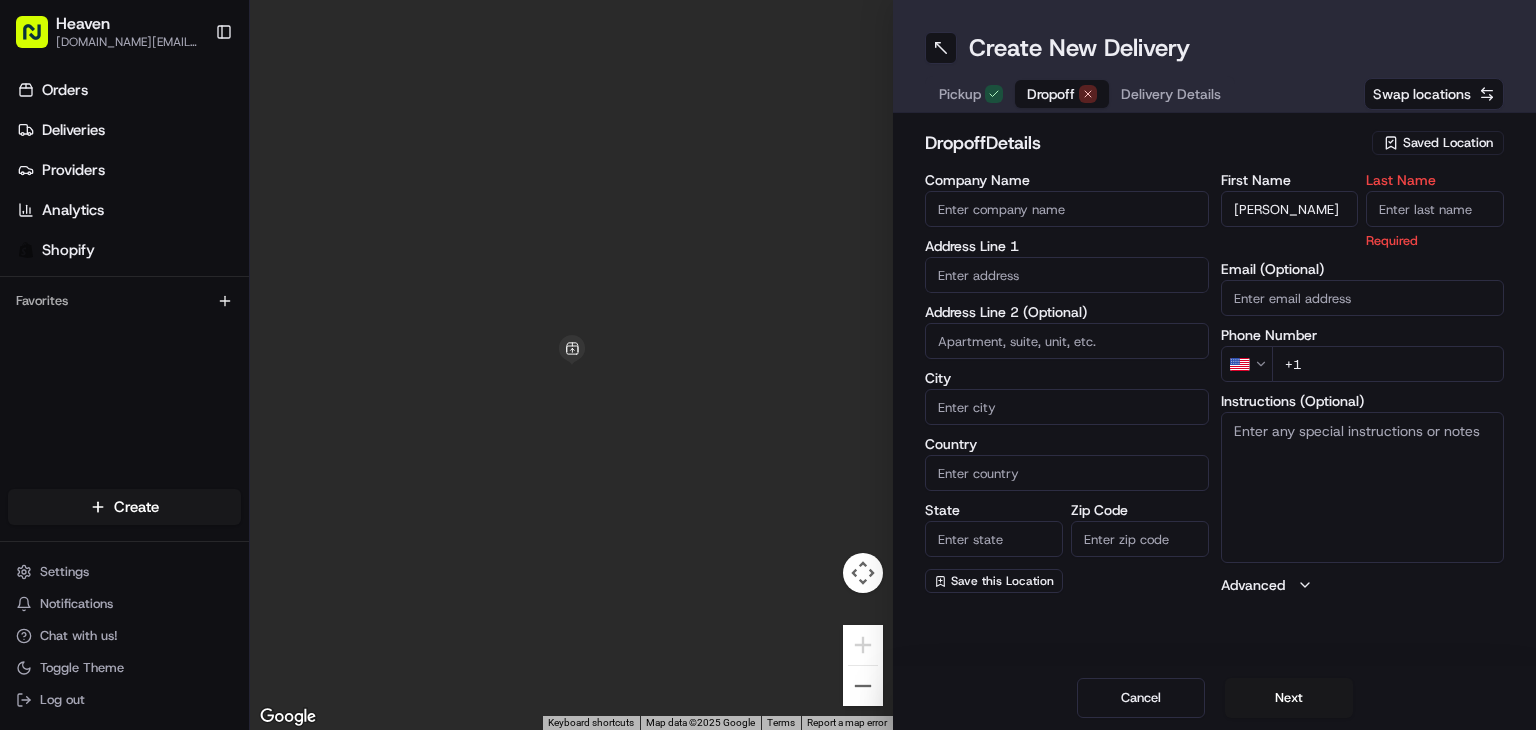click on "Last Name" at bounding box center (1435, 209) 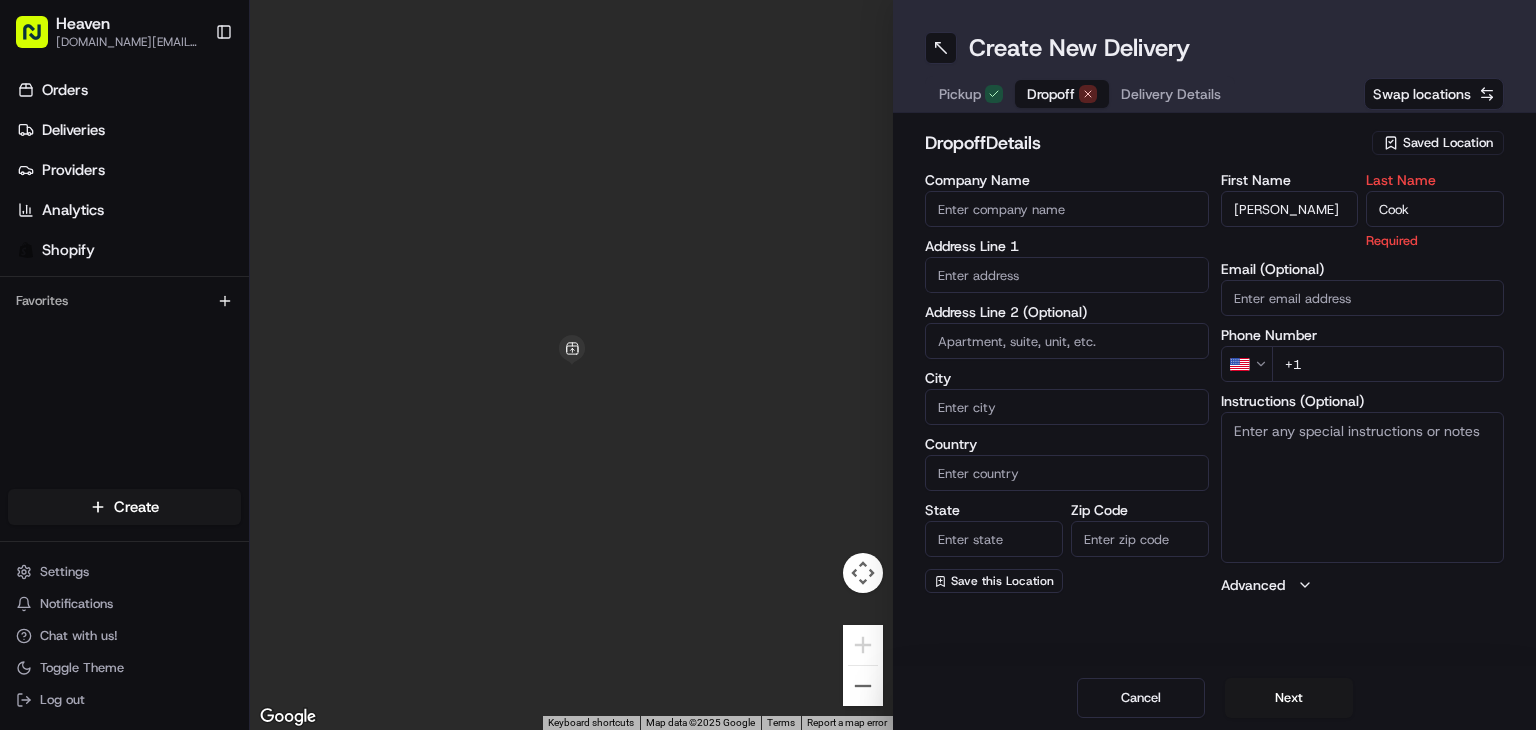 type on "Cook" 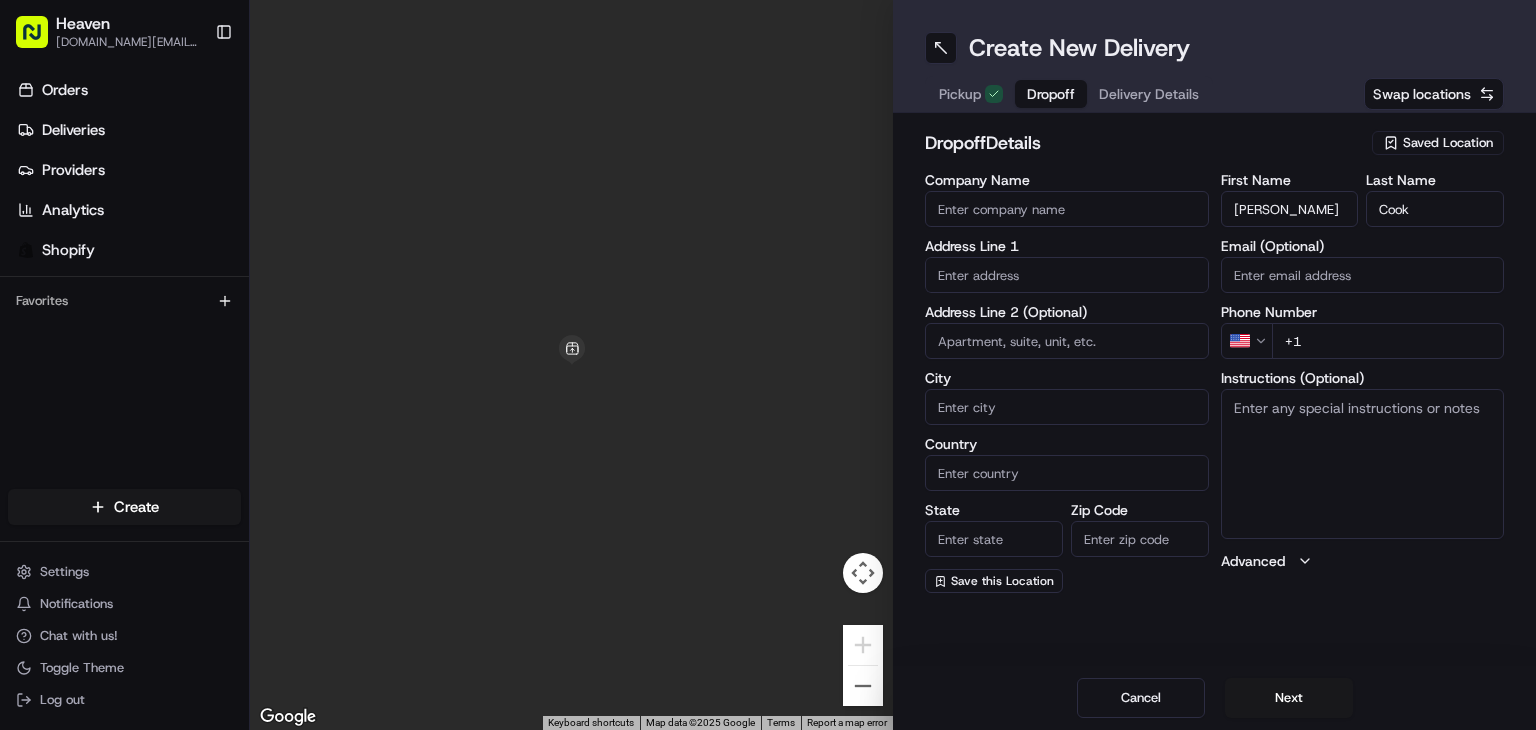 click on "Email (Optional)" at bounding box center (1363, 275) 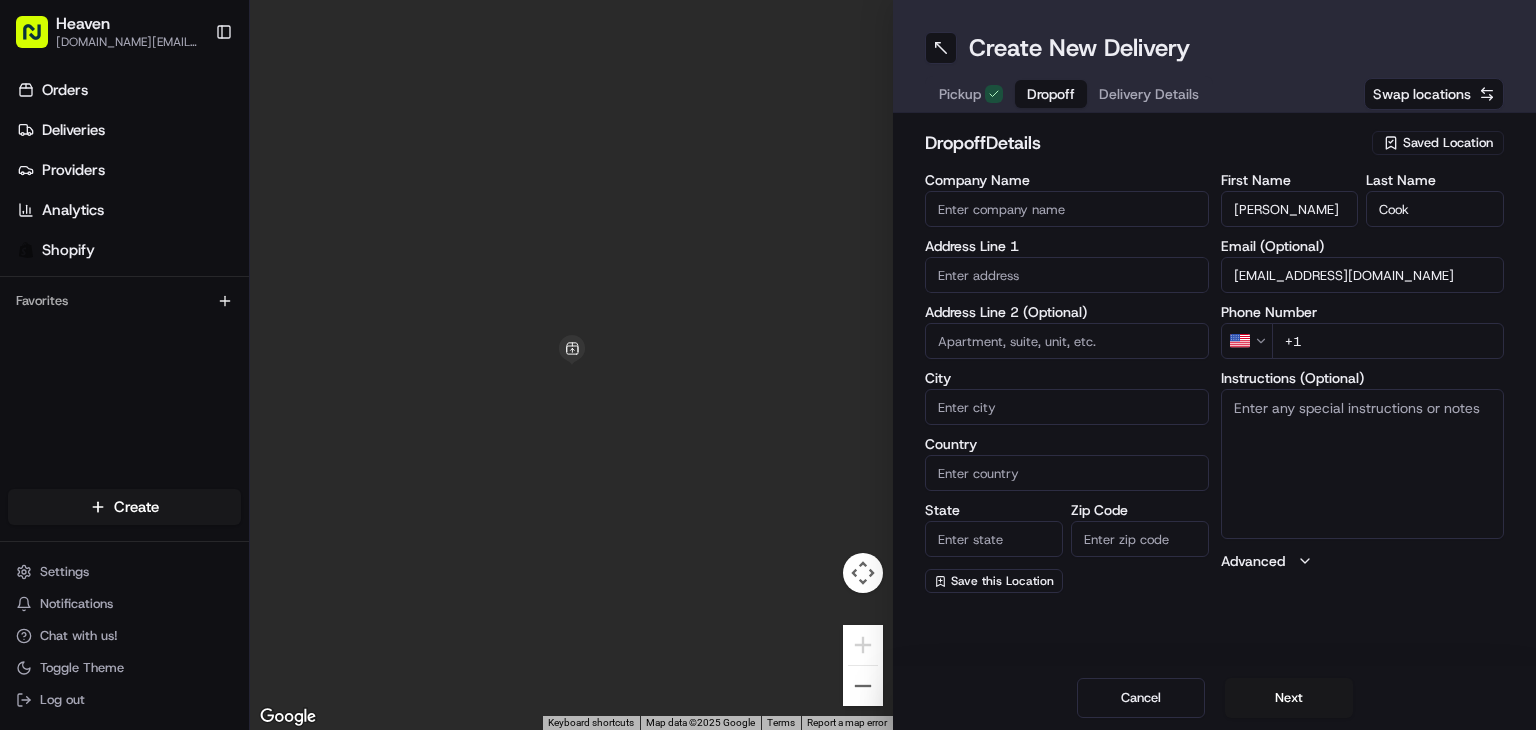 type on "[EMAIL_ADDRESS][DOMAIN_NAME]" 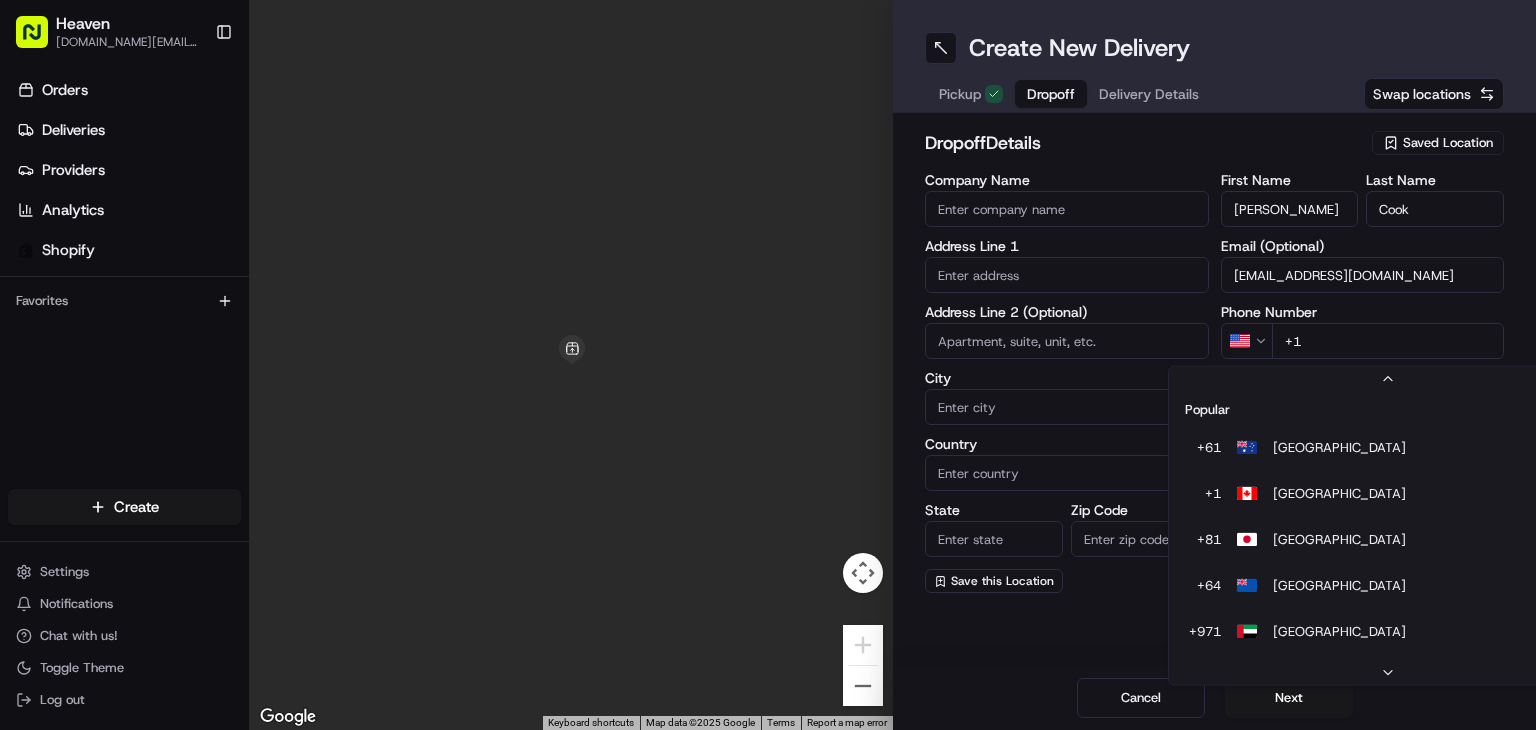 scroll, scrollTop: 85, scrollLeft: 0, axis: vertical 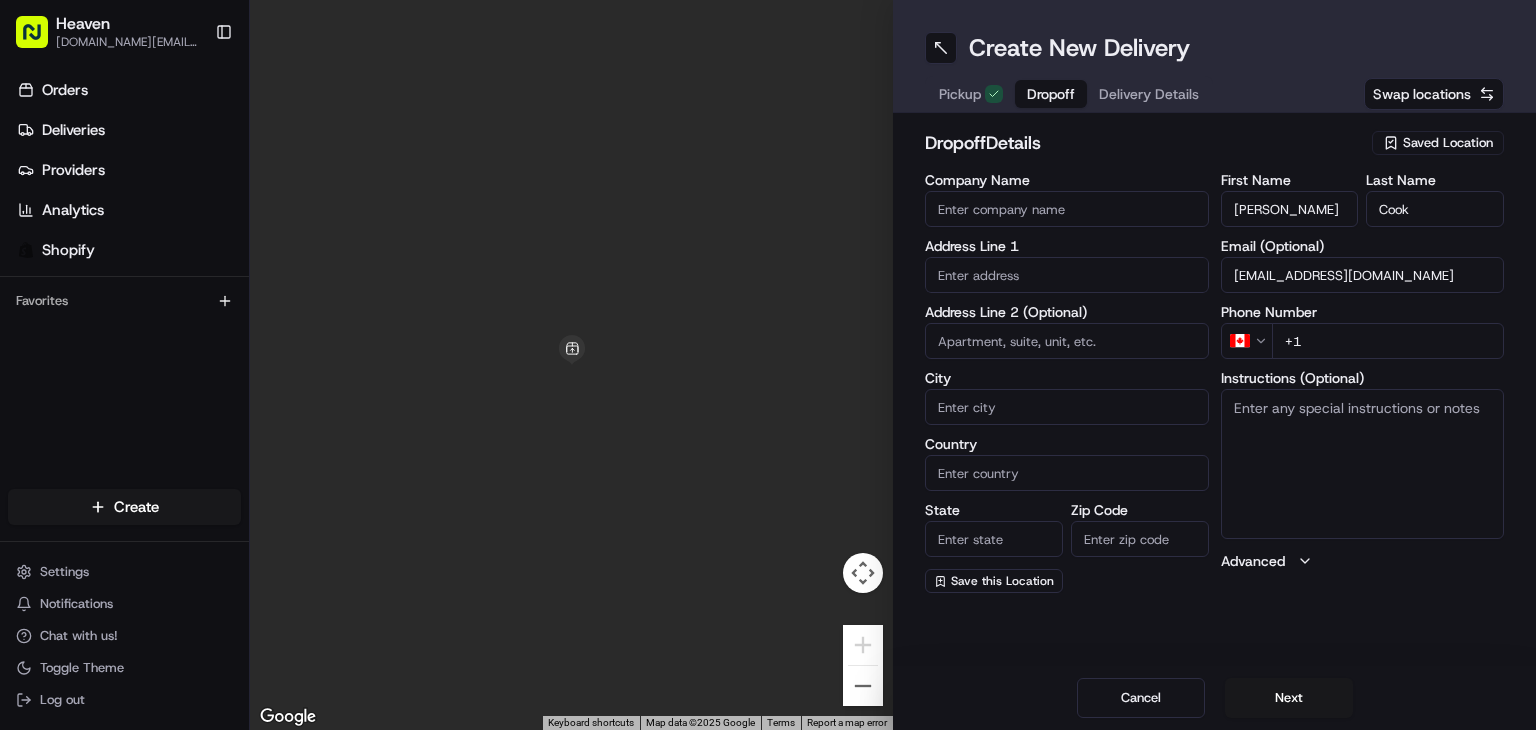 click on "+1" at bounding box center (1388, 341) 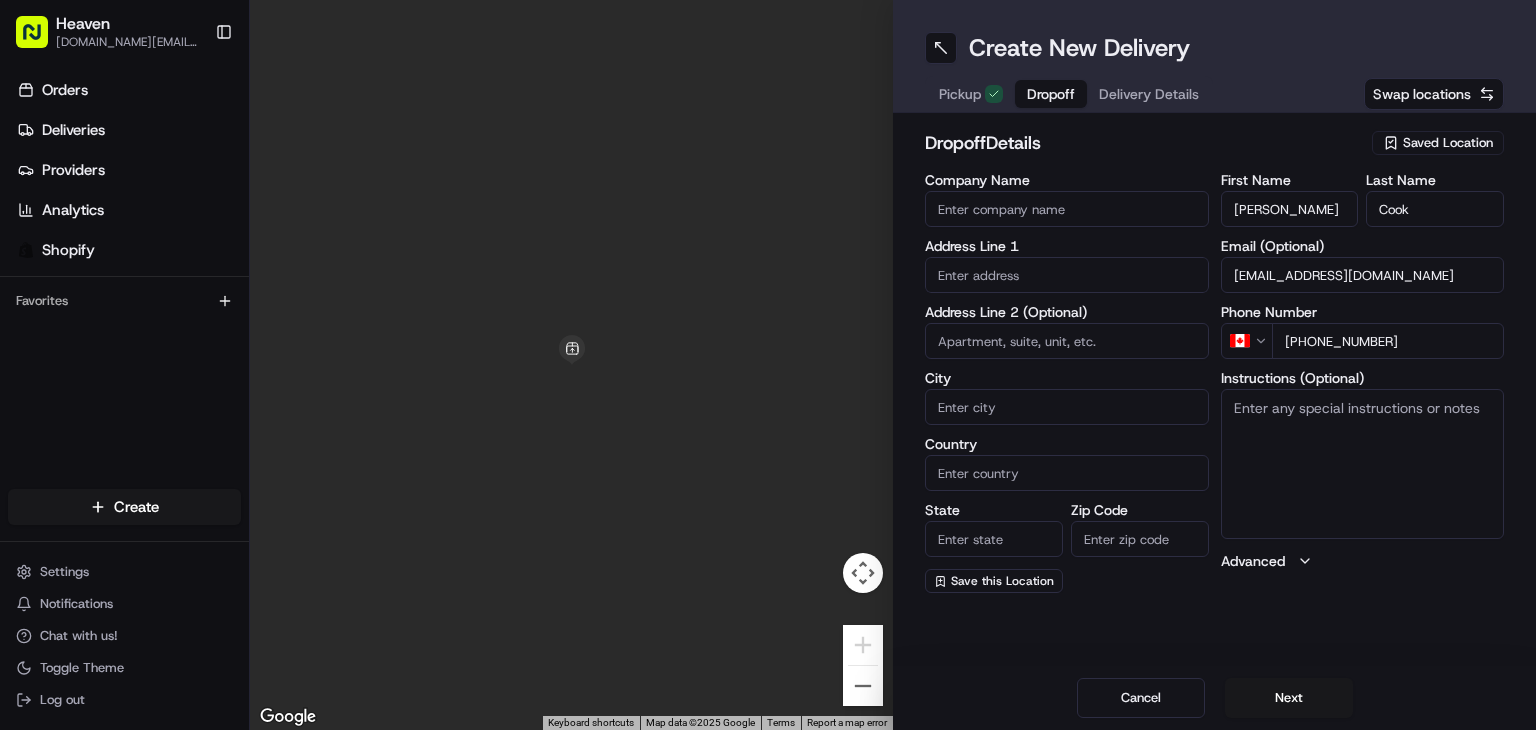 type on "[PHONE_NUMBER]" 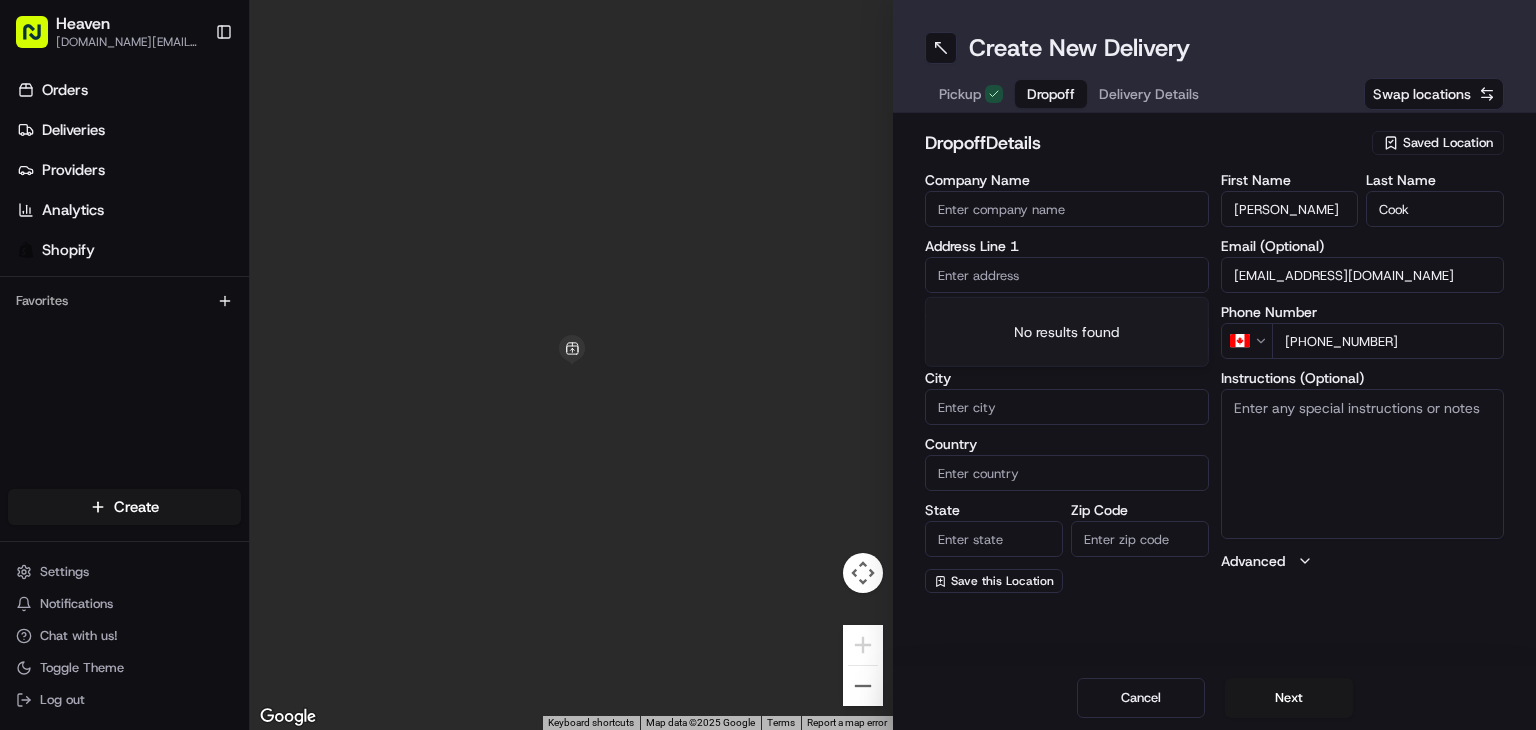 paste on "[STREET_ADDRESS]" 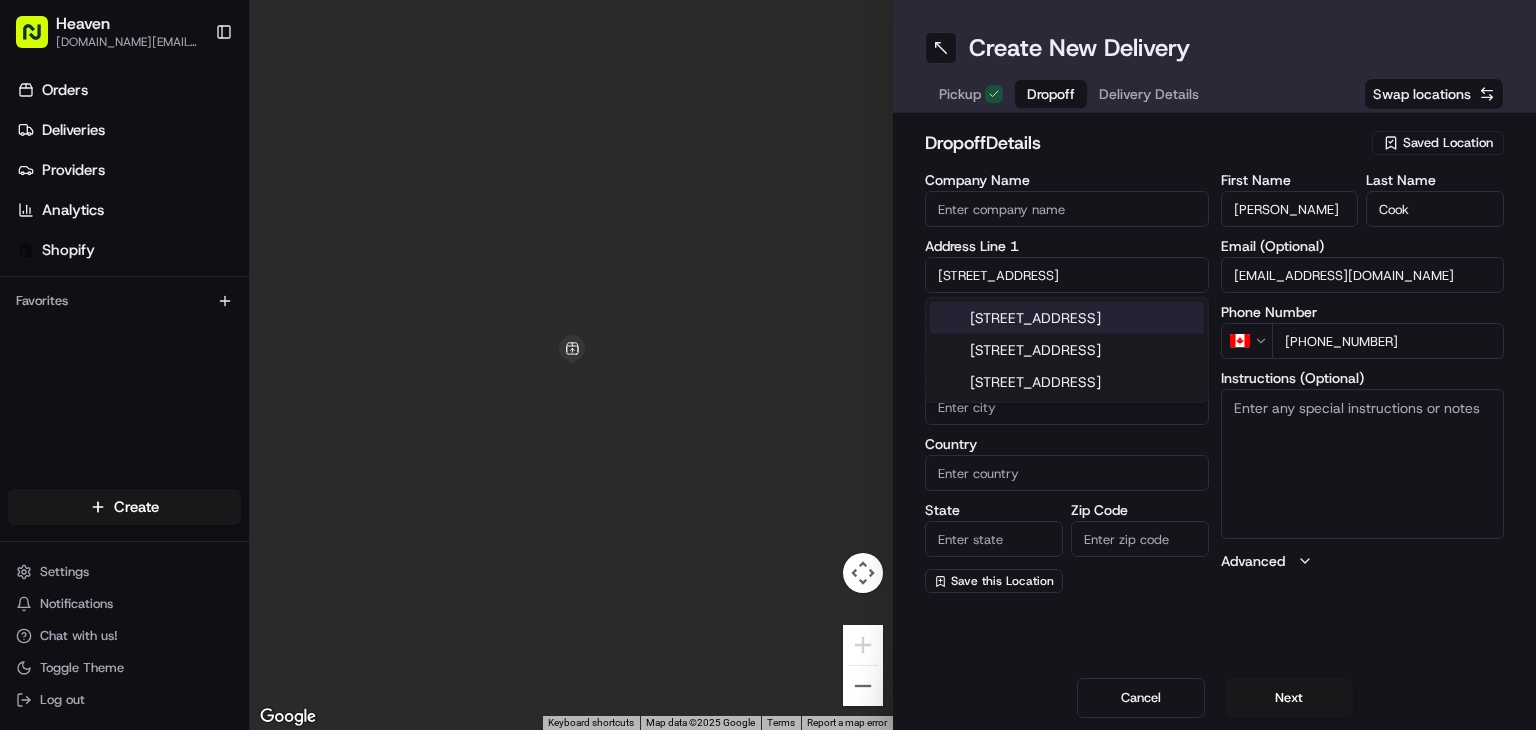 click on "[STREET_ADDRESS]" at bounding box center (1067, 318) 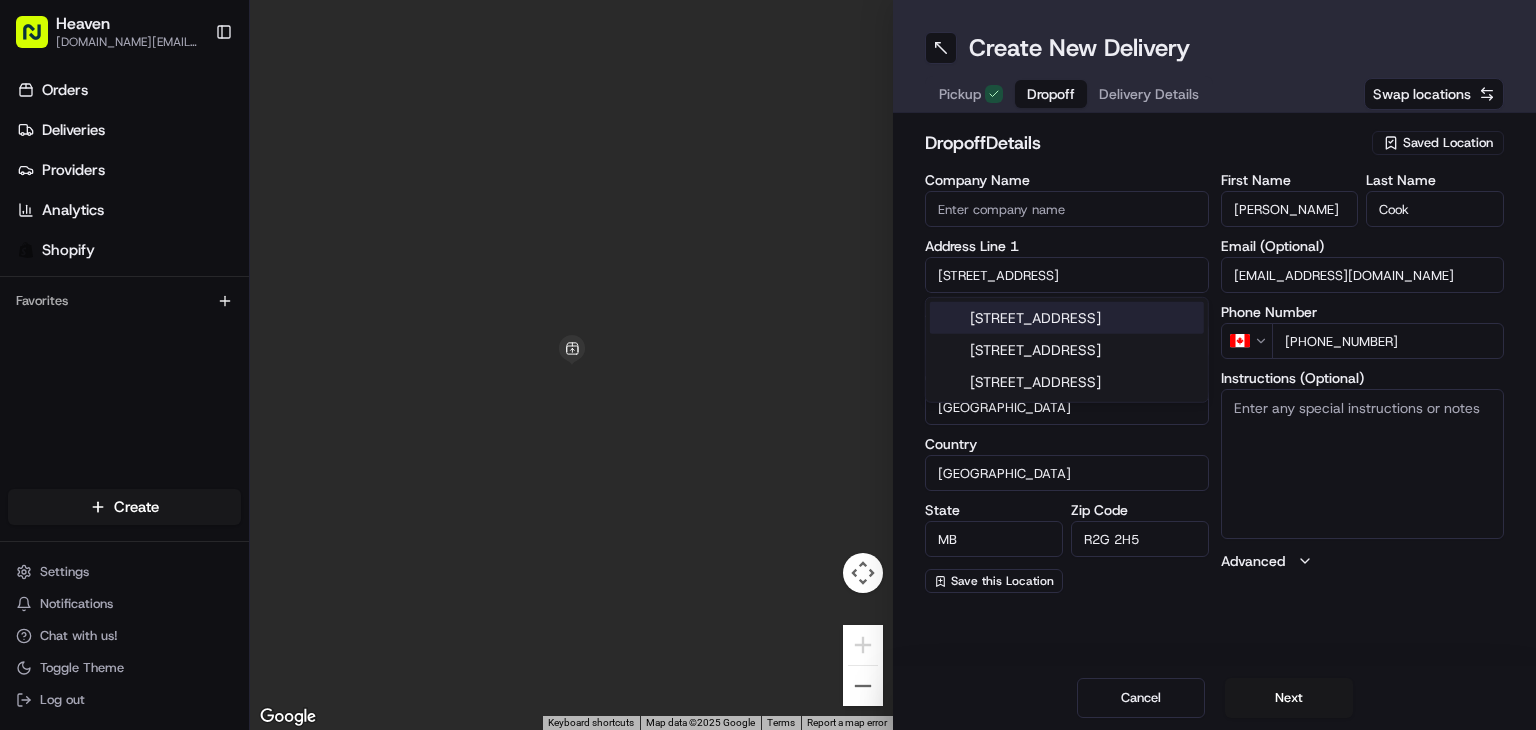 type on "[STREET_ADDRESS]" 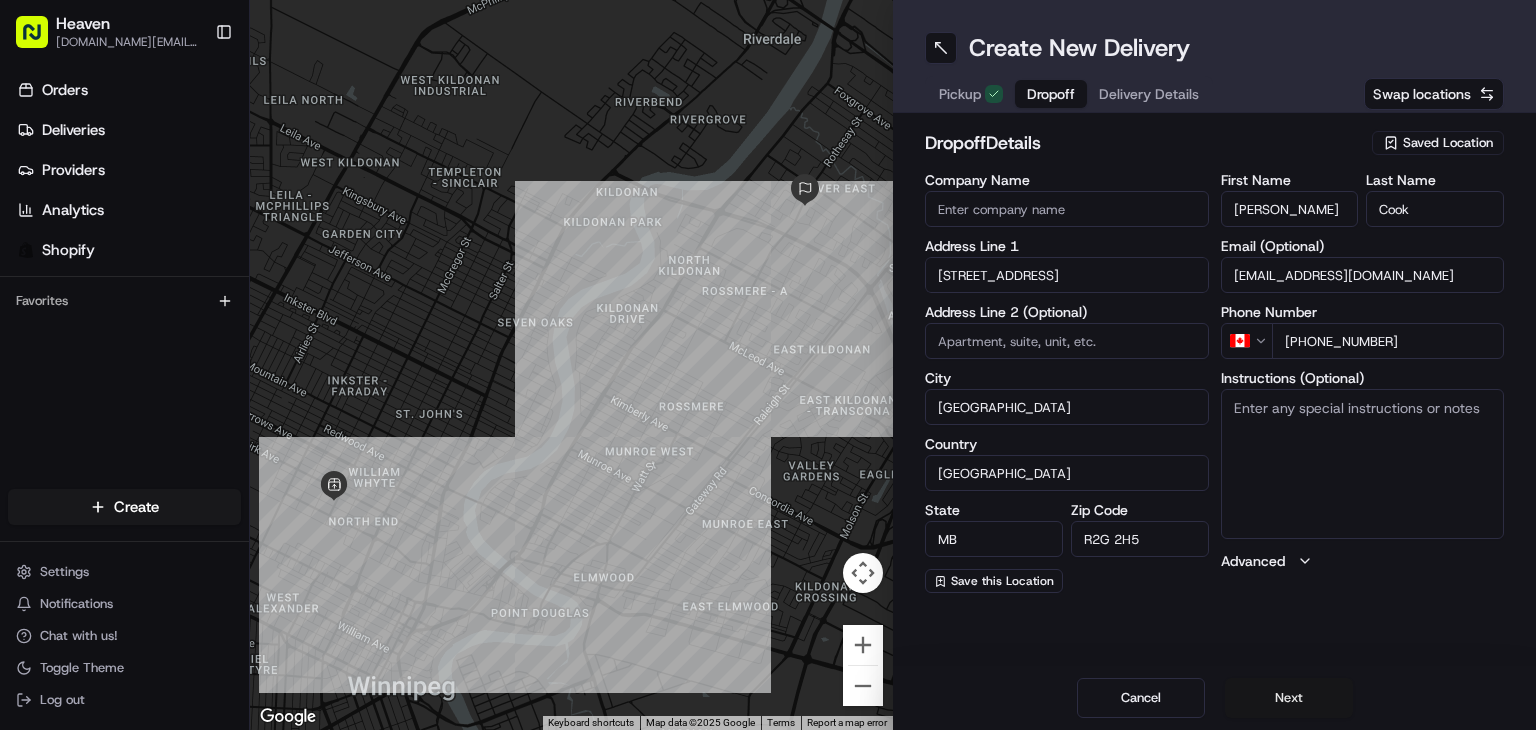 click on "Next" at bounding box center [1289, 698] 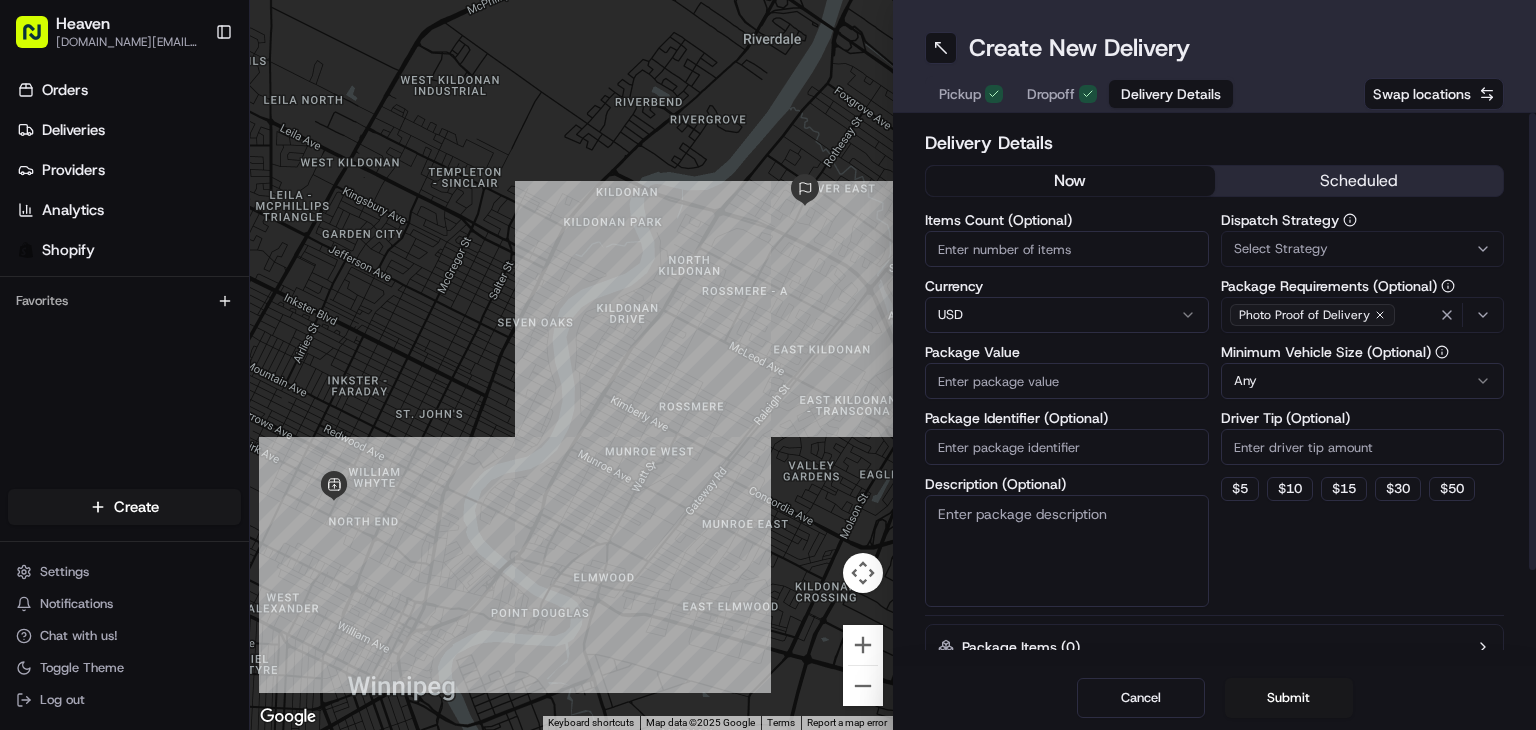 click on "Items Count (Optional)" at bounding box center [1067, 249] 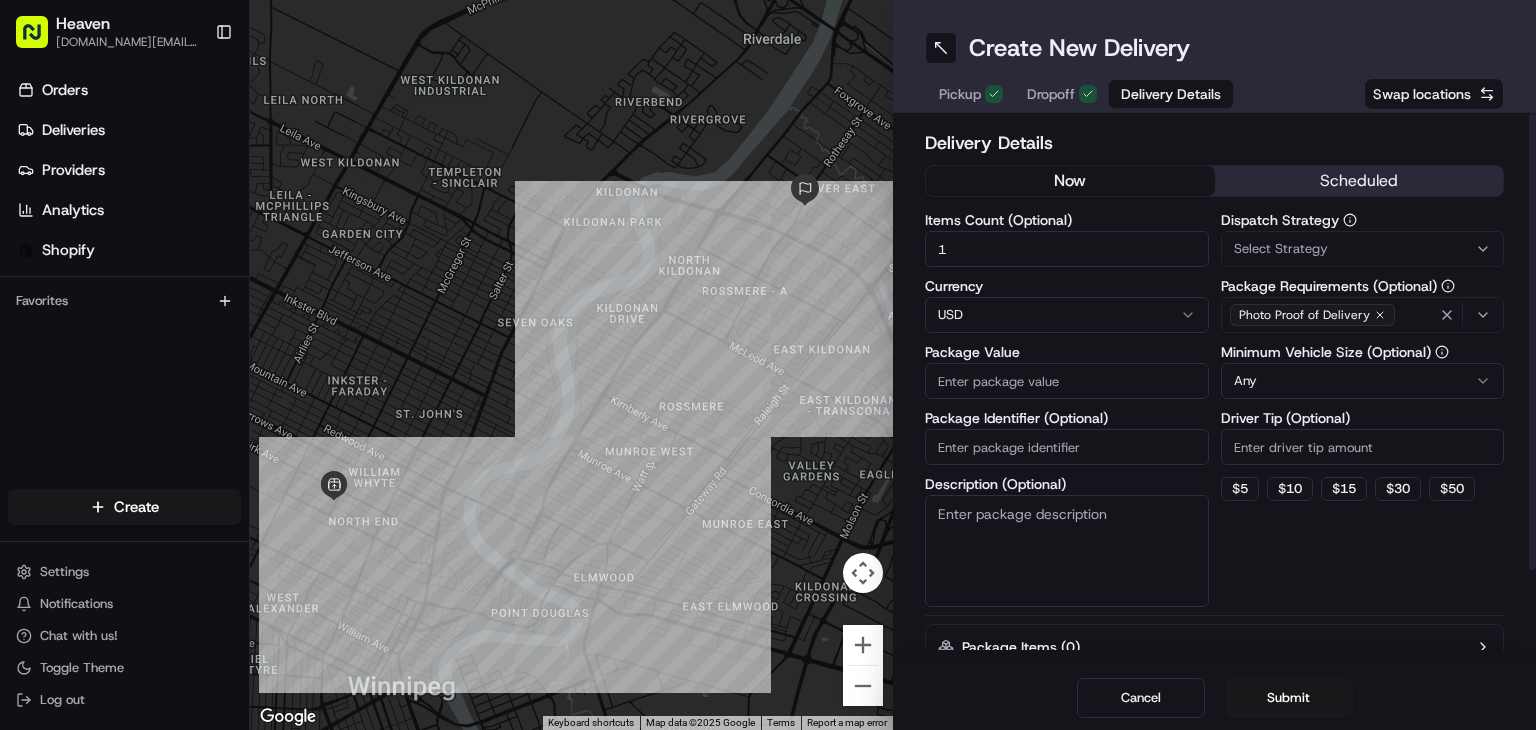 type on "1" 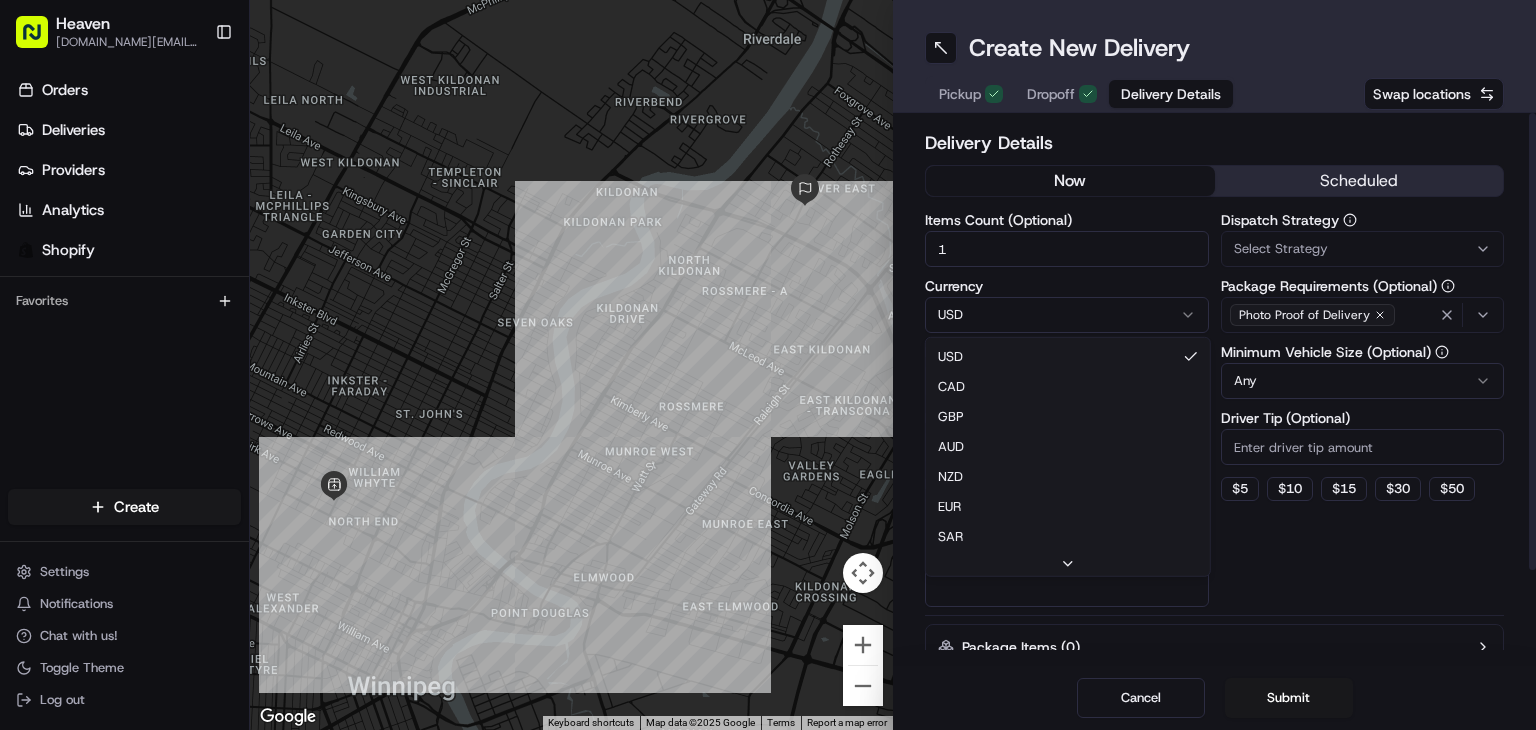 click on "Heaven [DOMAIN_NAME][EMAIL_ADDRESS][DOMAIN_NAME] Toggle Sidebar Orders Deliveries Providers Analytics Shopify Favorites Main Menu Members & Organization Organization Users Roles Preferences Customization Tracking Orchestration Automations Dispatch Strategy Locations Pickup Locations Dropoff Locations Billing Billing Refund Requests Integrations Notification Triggers Webhooks API Keys Request Logs Create Settings Notifications Chat with us! Toggle Theme Log out ← Move left → Move right ↑ Move up ↓ Move down + Zoom in - Zoom out Home Jump left by 75% End Jump right by 75% Page Up Jump up by 75% Page Down Jump down by 75% To navigate, press the arrow keys. Keyboard shortcuts Map Data Map data ©2025 Google Map data ©2025 Google 500 m  Click to toggle between metric and imperial units Terms Report a map error Create New Delivery Pickup Dropoff Delivery Details Swap locations Delivery Details now scheduled Items Count (Optional) 1 Currency USD USD CAD GBP AUD NZD EUR SAR MXN AED JPY Package Value Any $ 5 $" at bounding box center (768, 365) 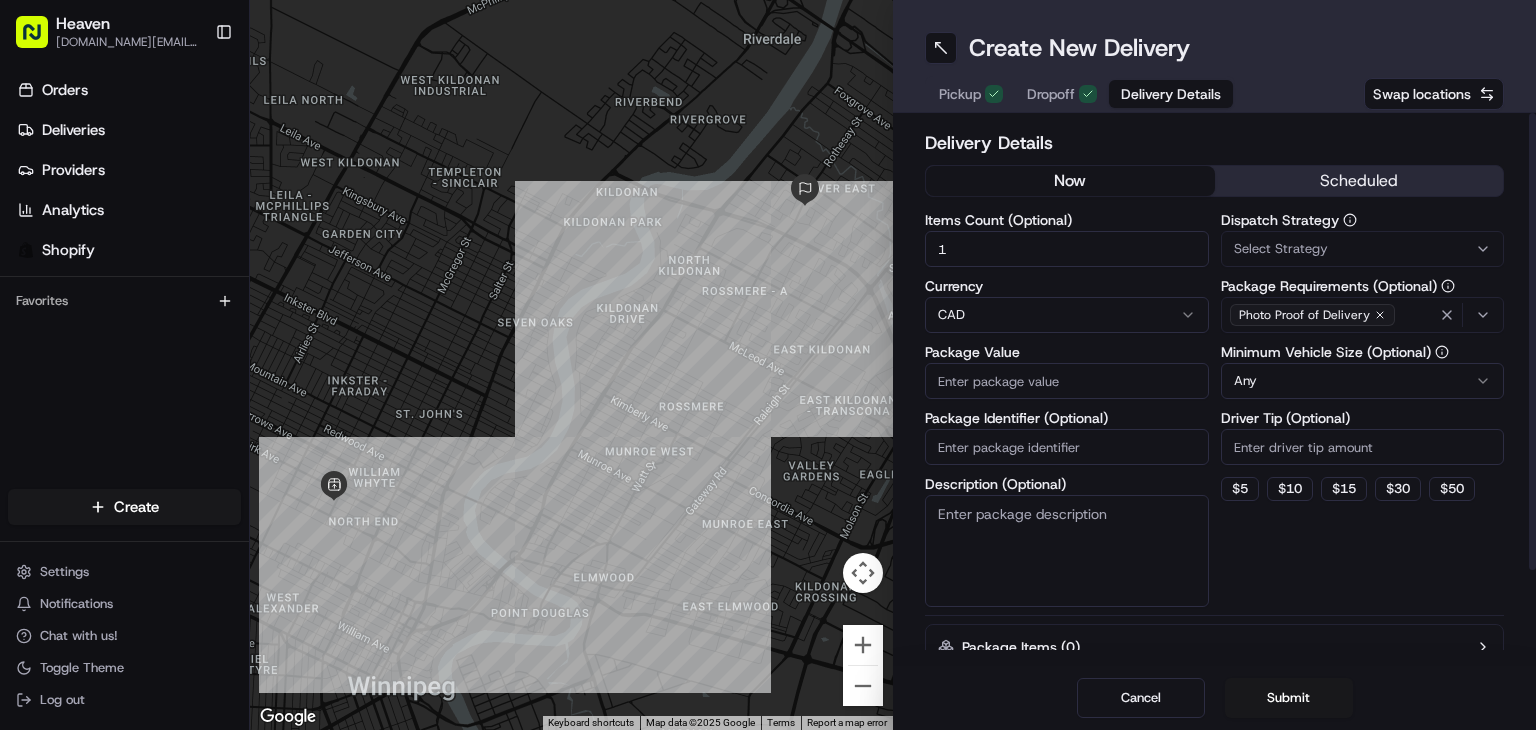 click on "Package Value" at bounding box center (1067, 381) 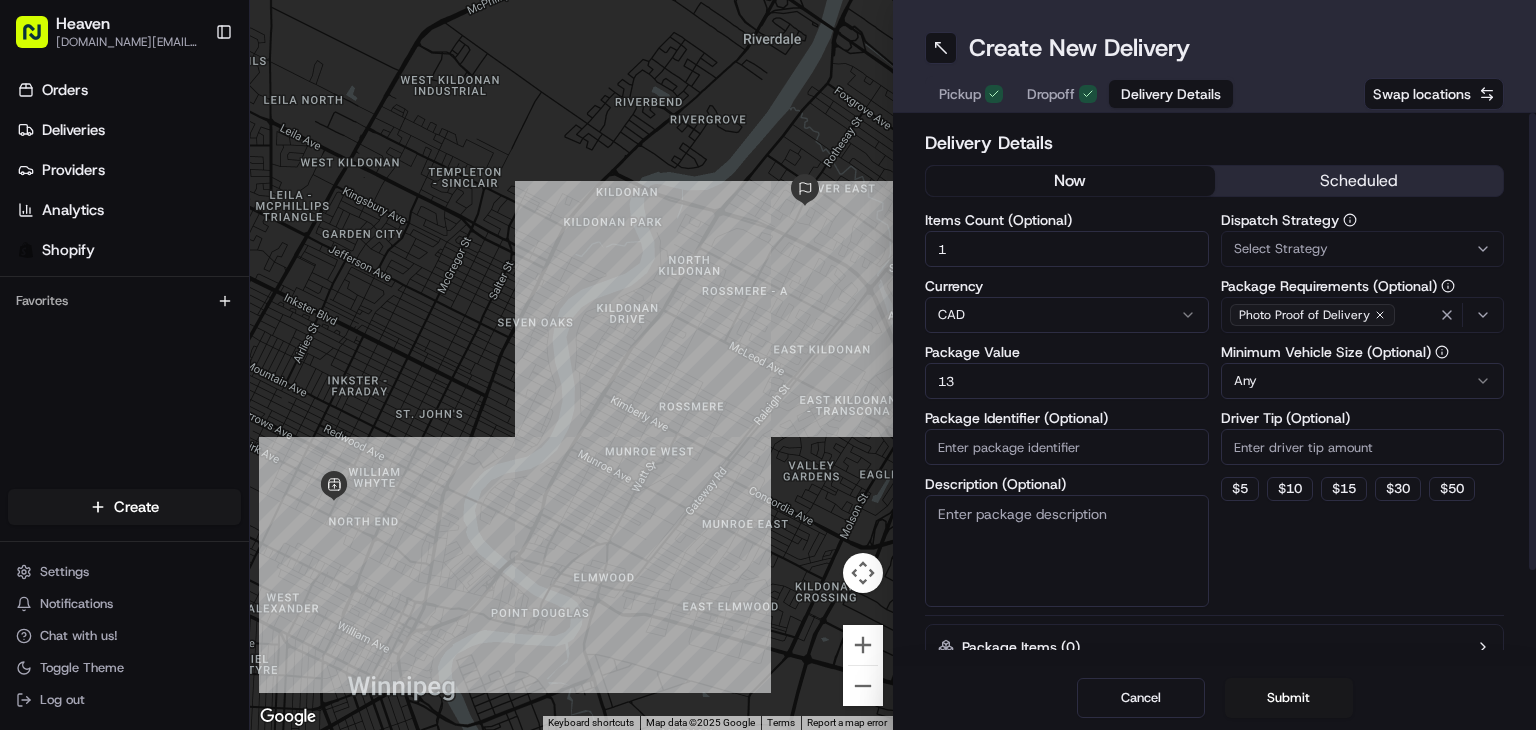 type on "132" 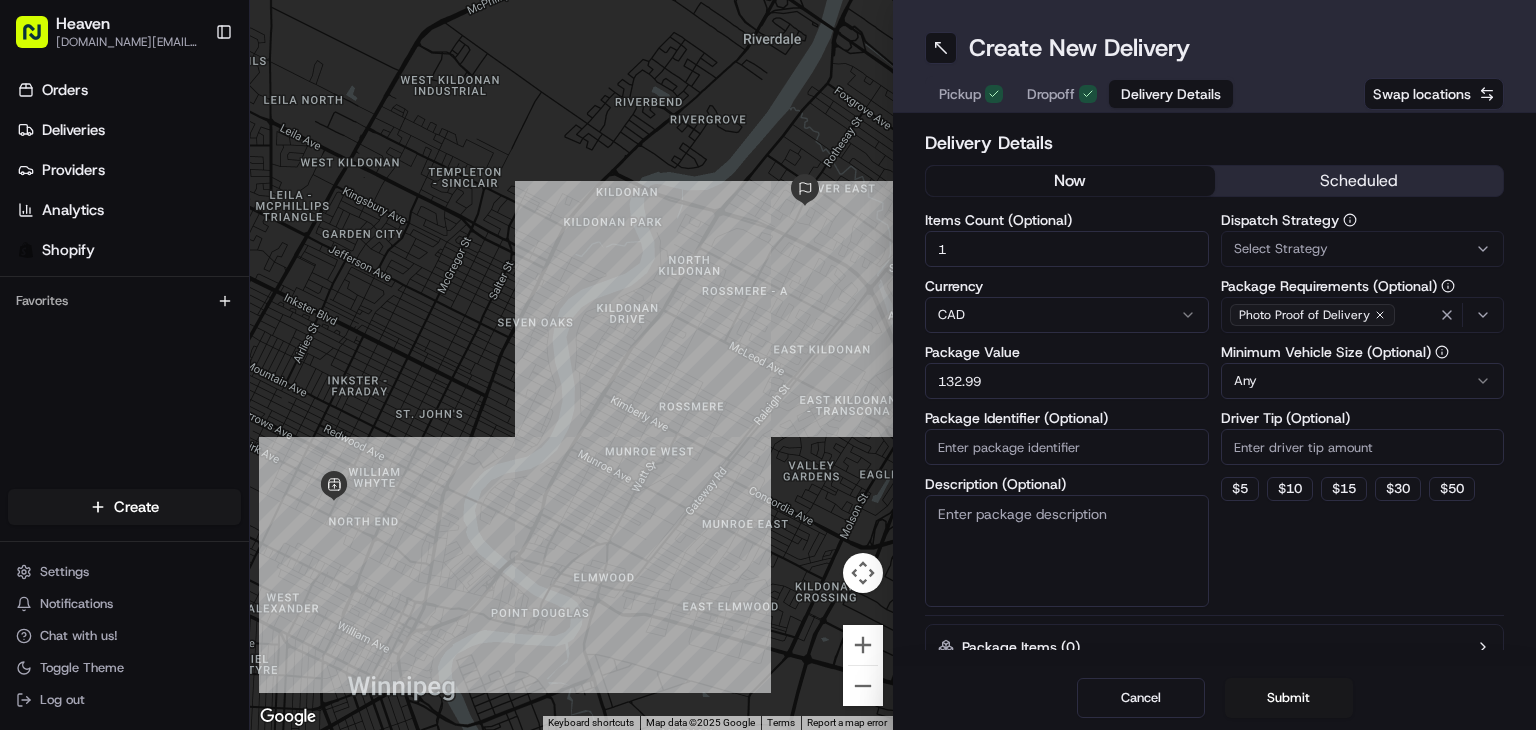 type on "132.99" 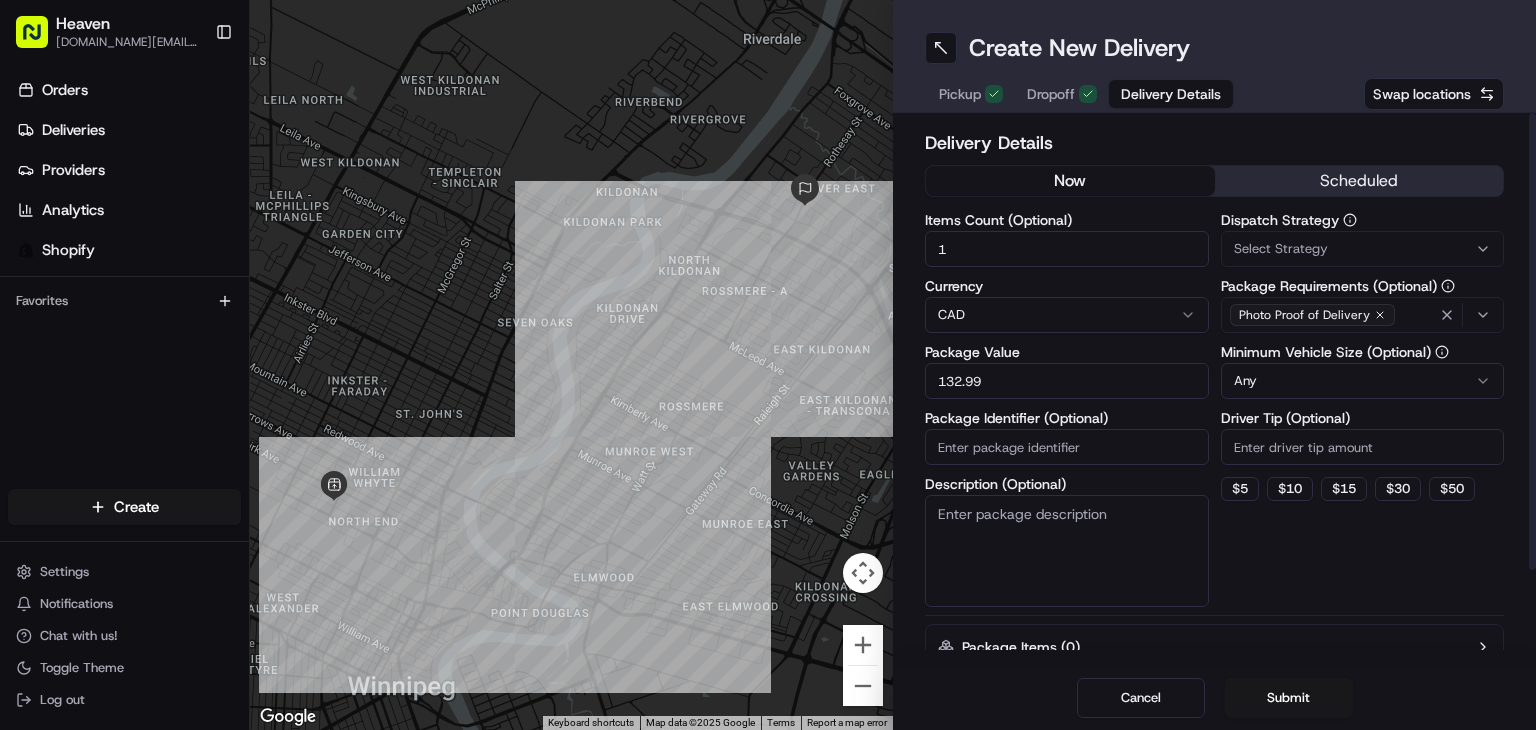 click on "Package Identifier (Optional)" at bounding box center [1067, 447] 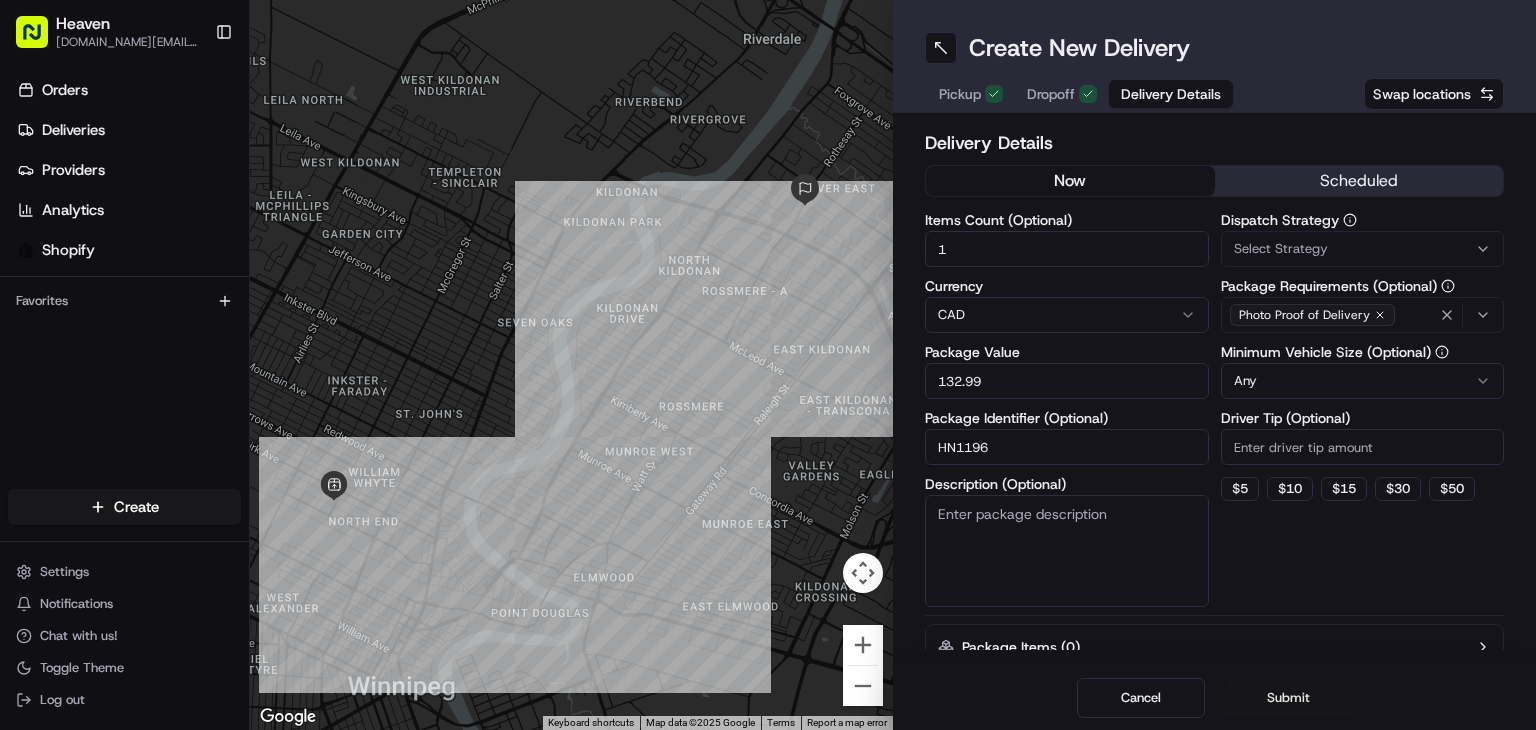 type on "HN1196" 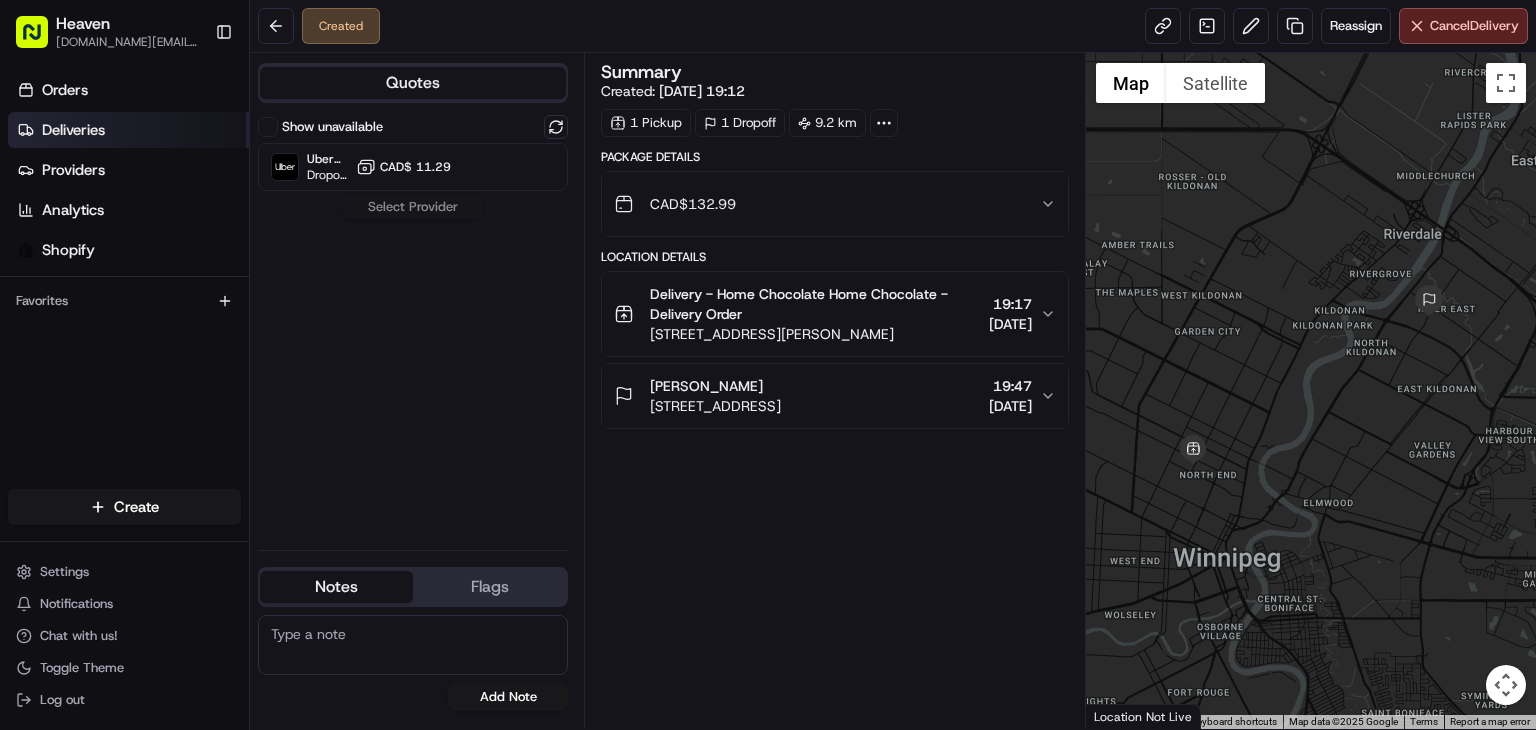 click on "Deliveries" at bounding box center (73, 130) 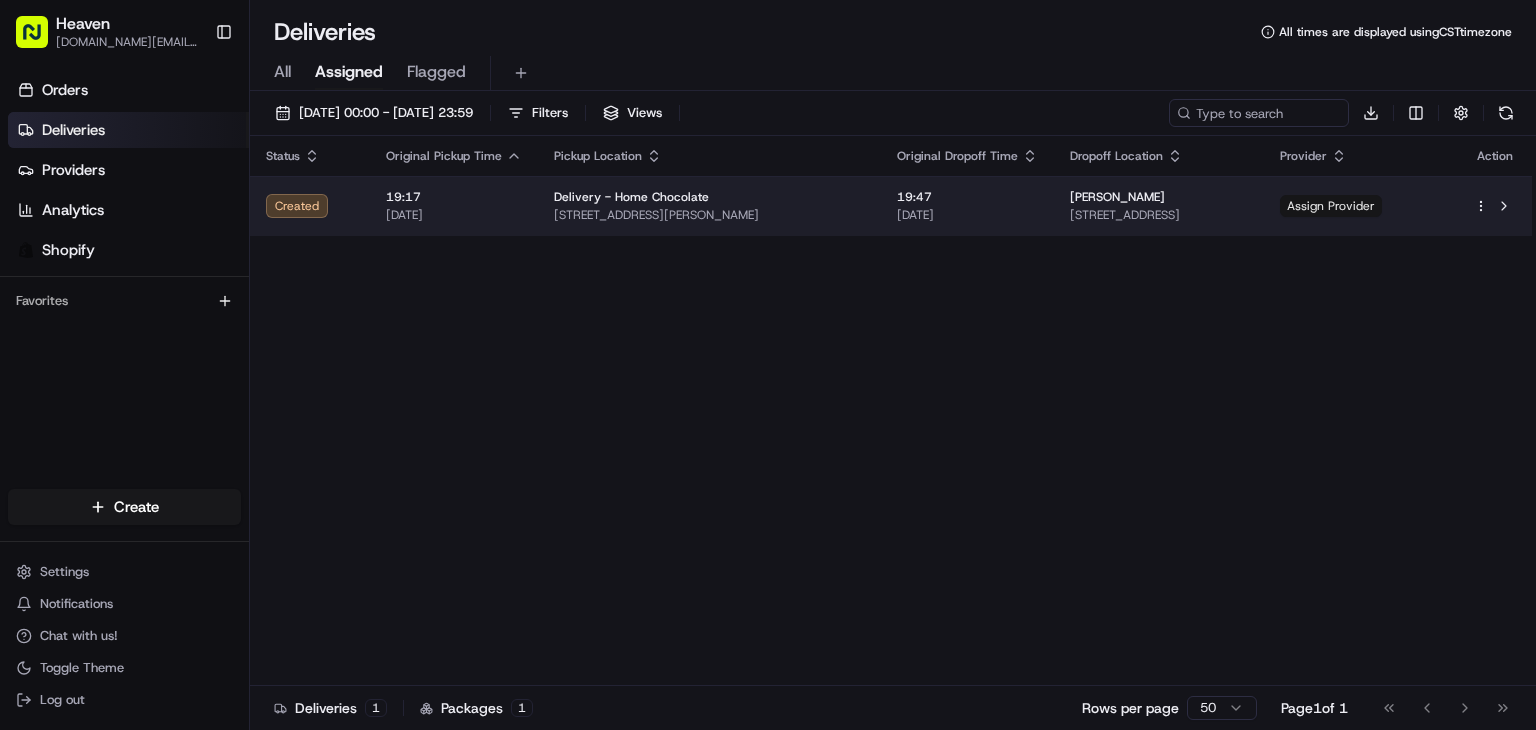 click on "Assign Provider" at bounding box center (1331, 206) 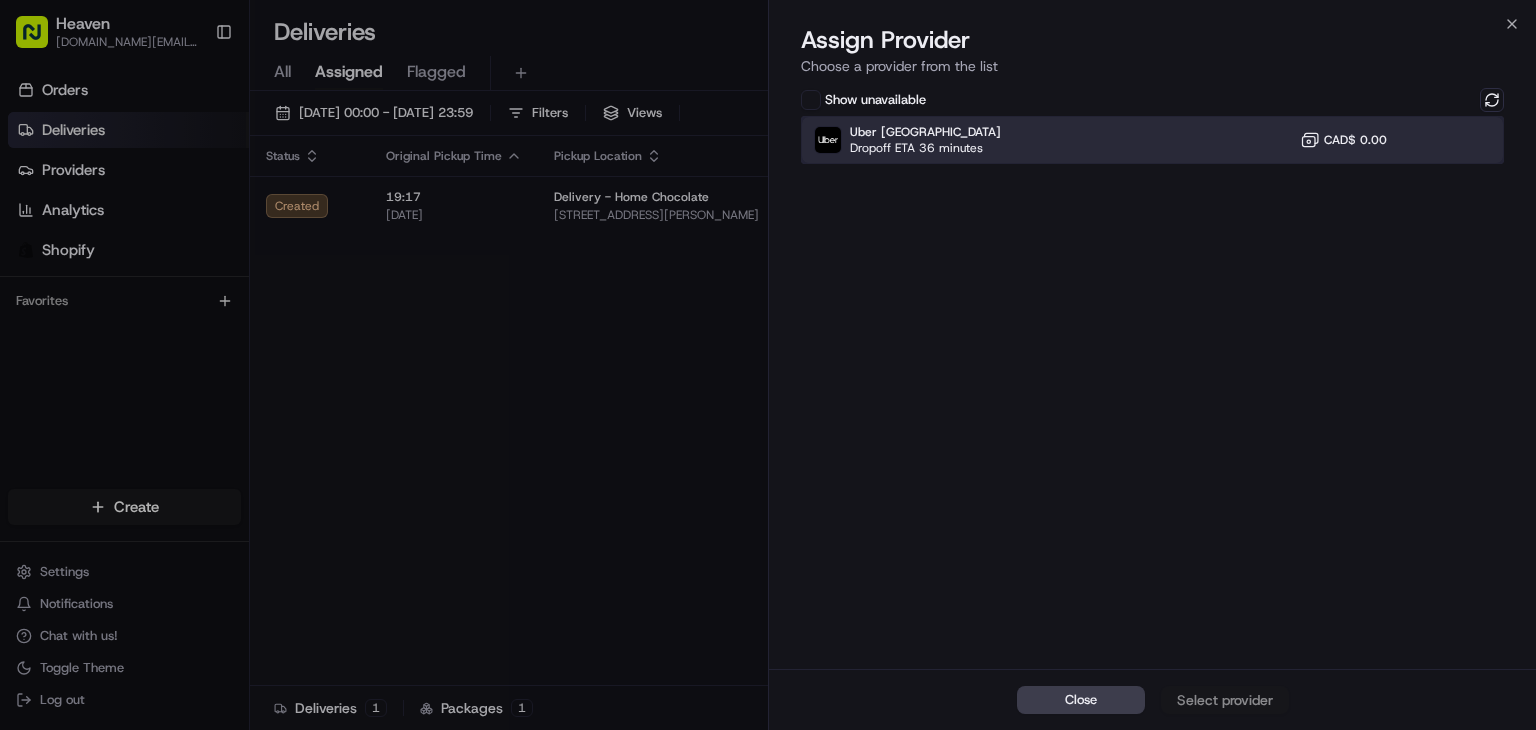 click on "Uber Canada Dropoff ETA   36 minutes CAD$   0.00" at bounding box center (1152, 140) 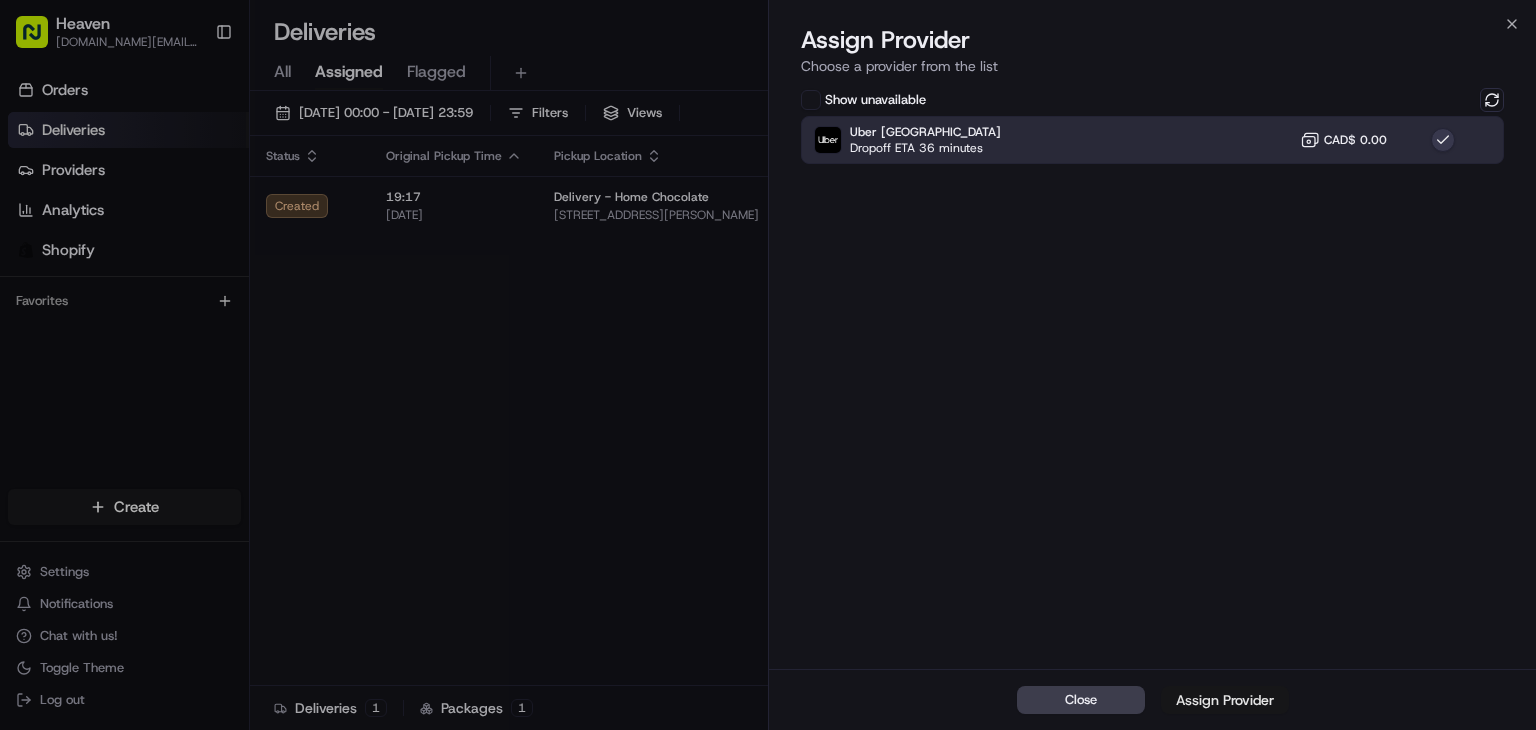 click on "Assign Provider" at bounding box center [1225, 700] 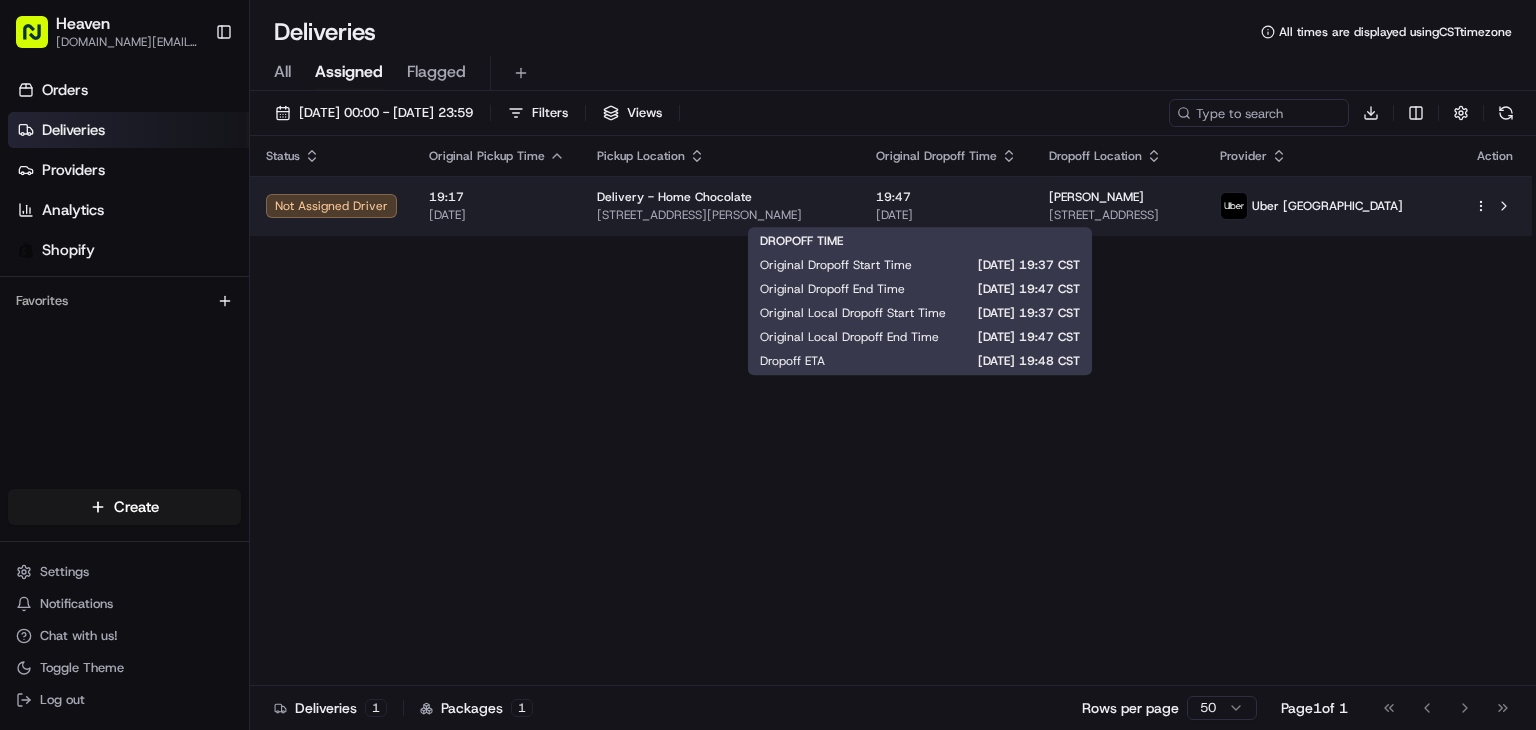 click on "19:47" at bounding box center [946, 197] 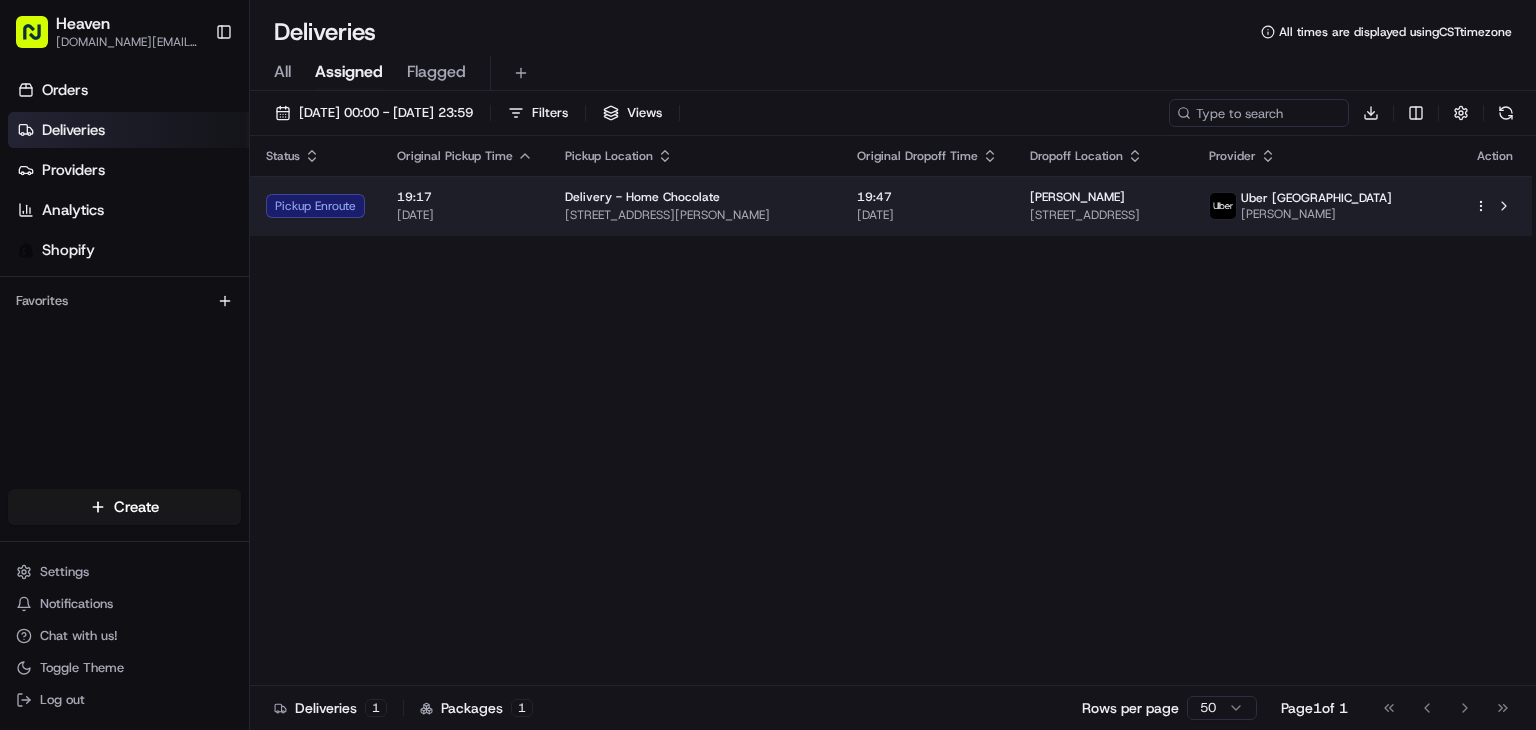 click on "[DATE]" at bounding box center [927, 215] 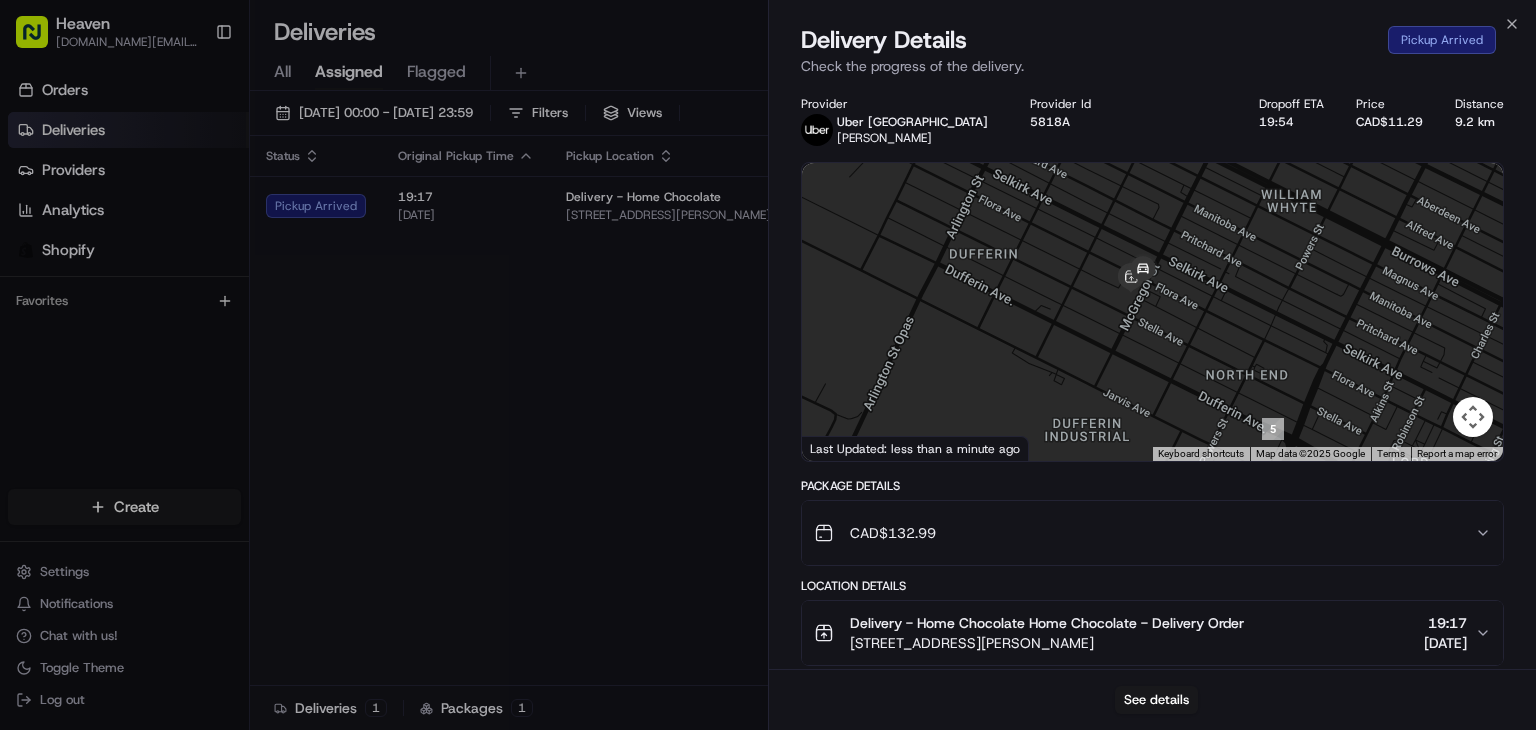 drag, startPoint x: 1144, startPoint y: 265, endPoint x: 1160, endPoint y: 399, distance: 134.95184 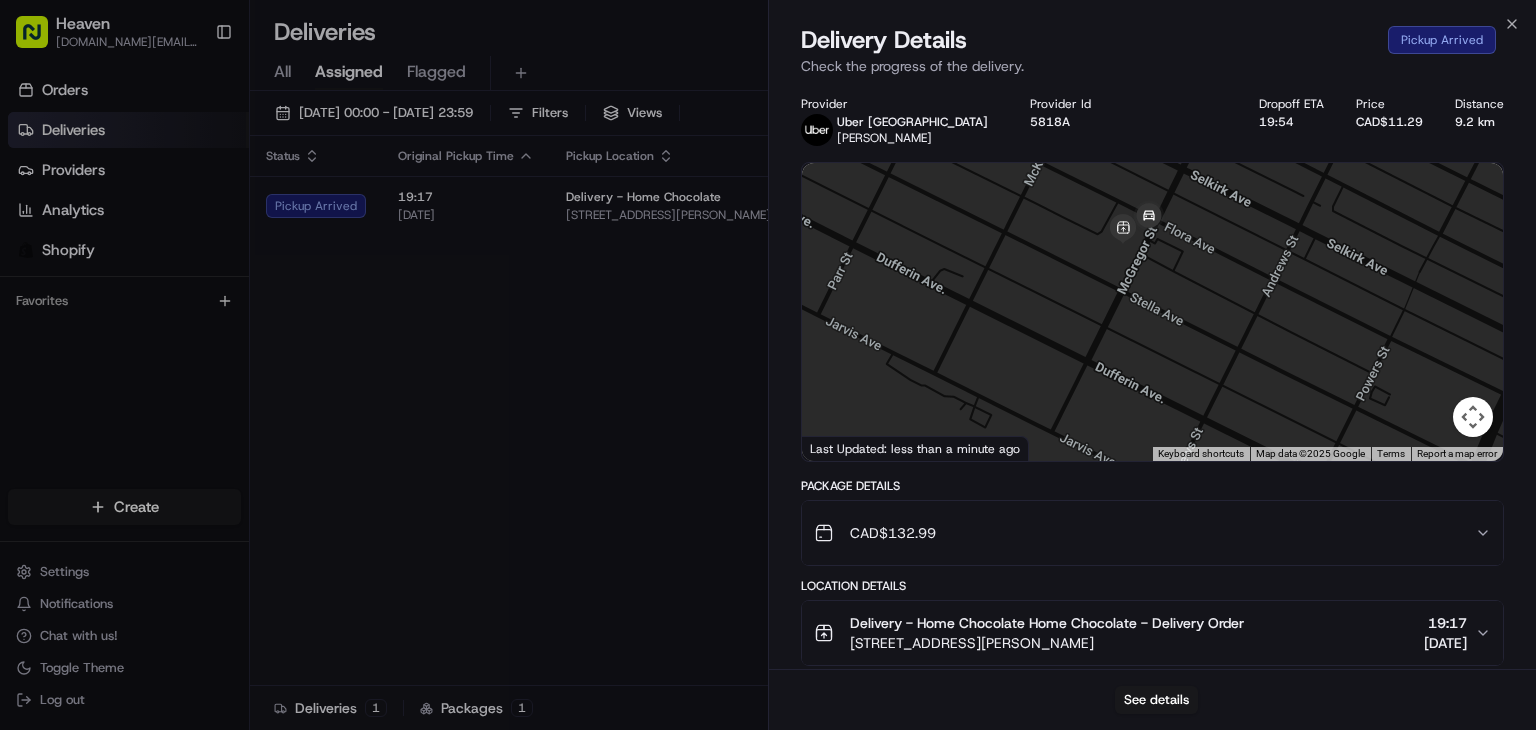 drag, startPoint x: 1146, startPoint y: 354, endPoint x: 1172, endPoint y: 399, distance: 51.971146 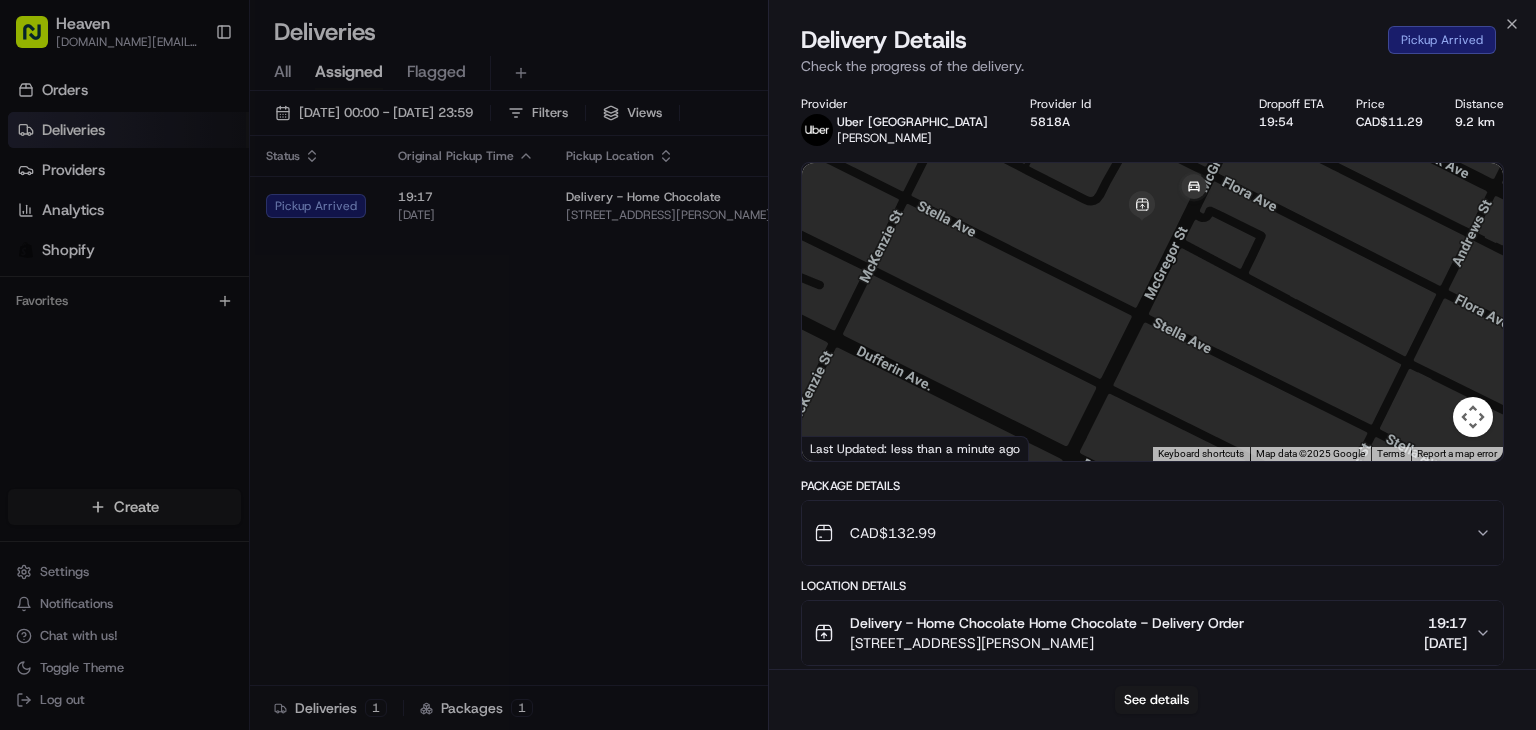 drag, startPoint x: 1101, startPoint y: 296, endPoint x: 1100, endPoint y: 317, distance: 21.023796 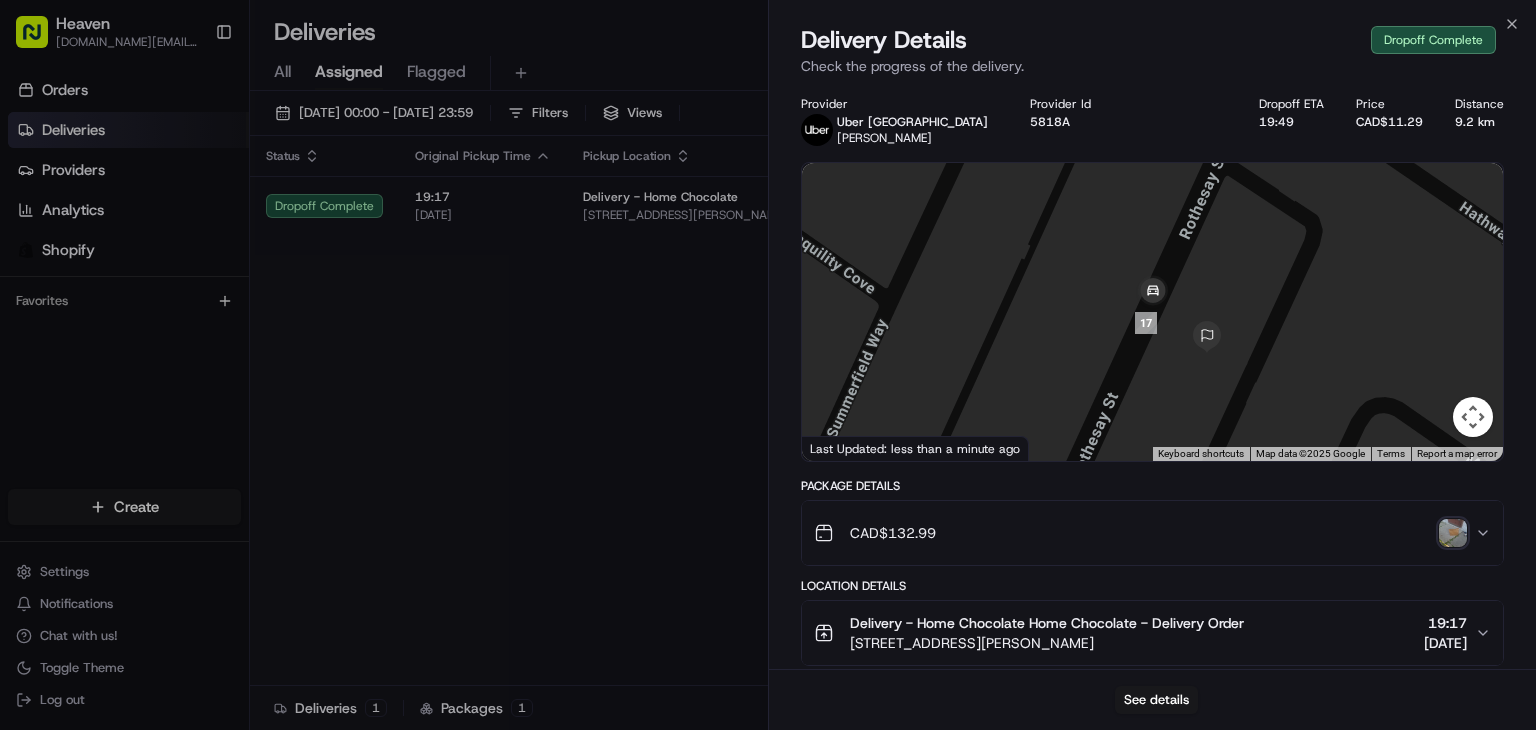 click at bounding box center (1453, 533) 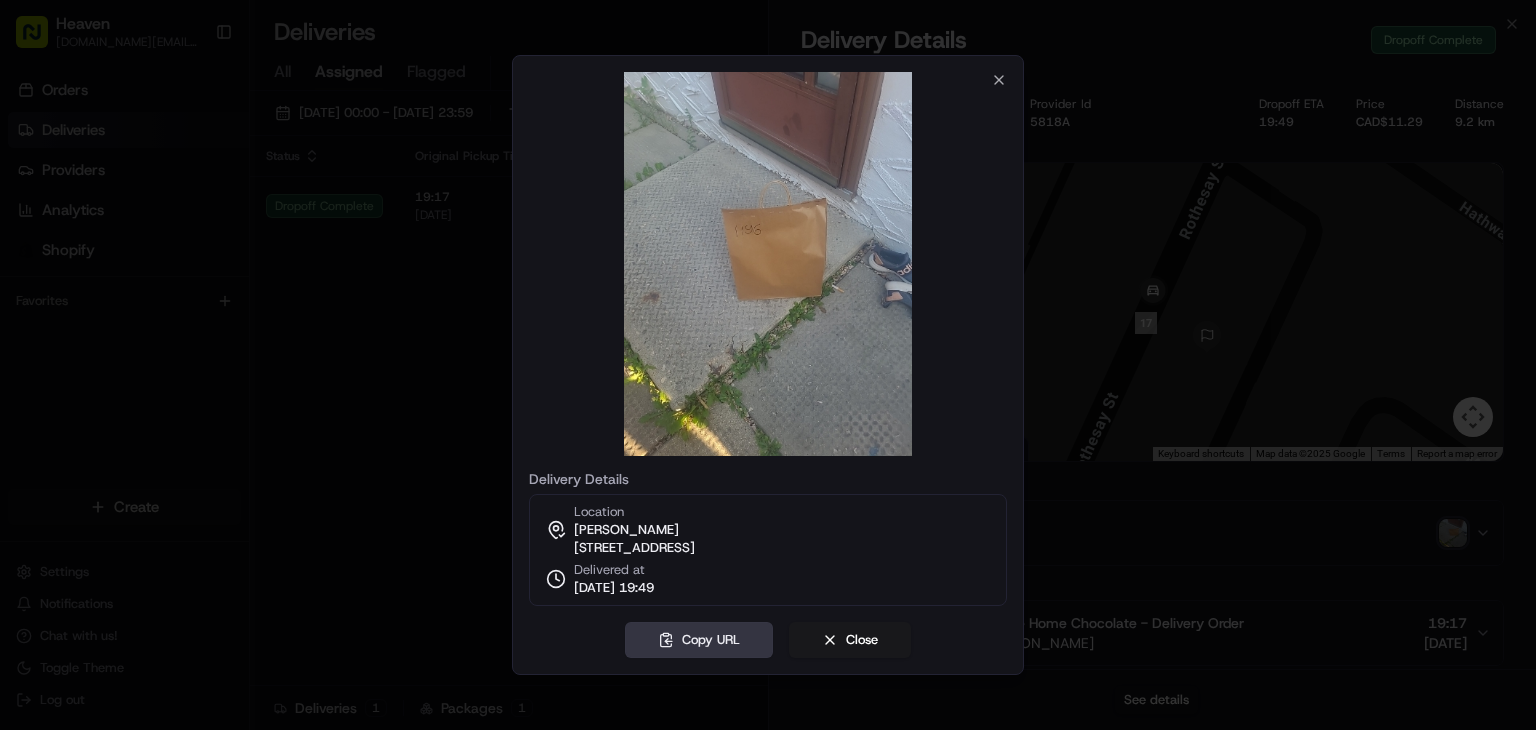 click on "Copy URL" at bounding box center [699, 640] 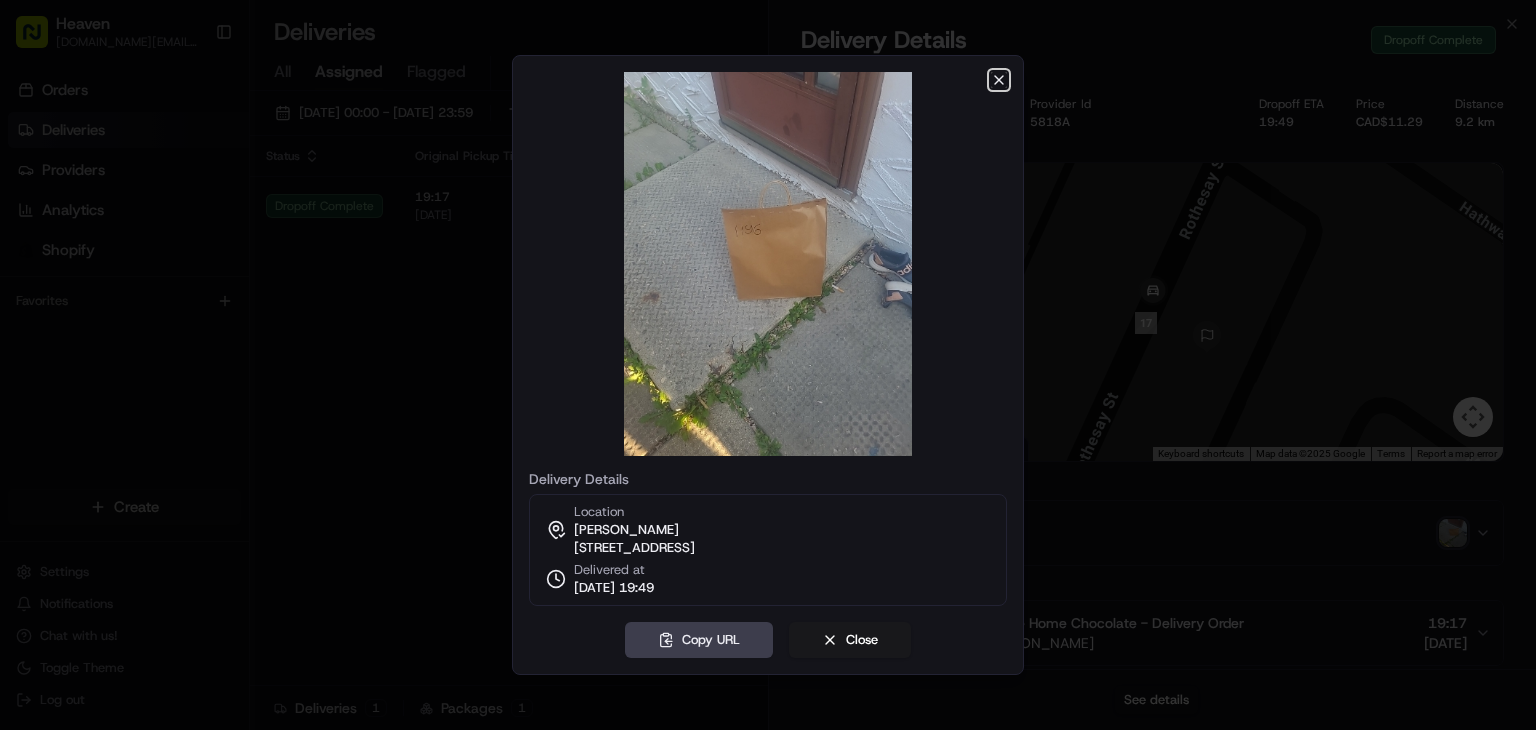 drag, startPoint x: 999, startPoint y: 73, endPoint x: 990, endPoint y: 85, distance: 15 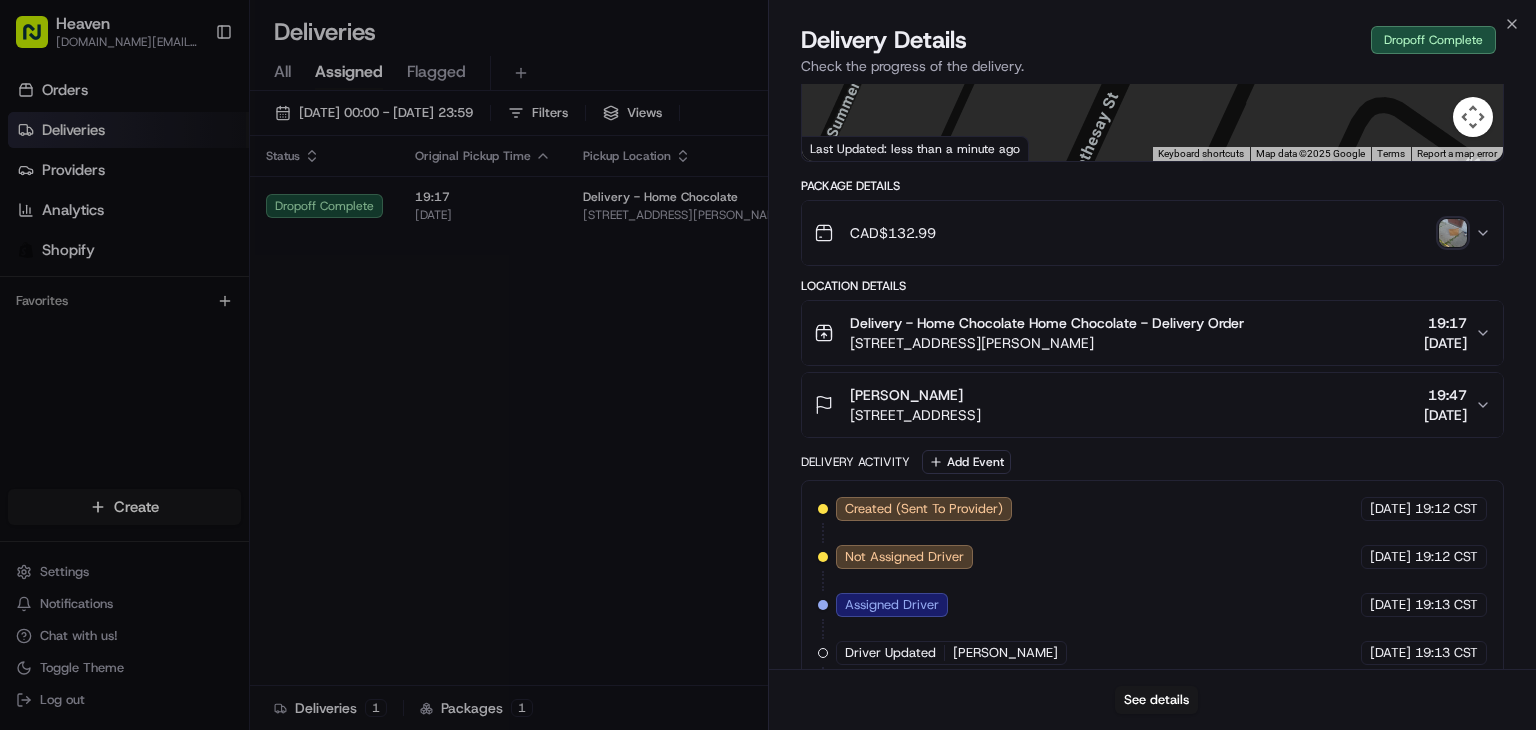 scroll, scrollTop: 655, scrollLeft: 0, axis: vertical 